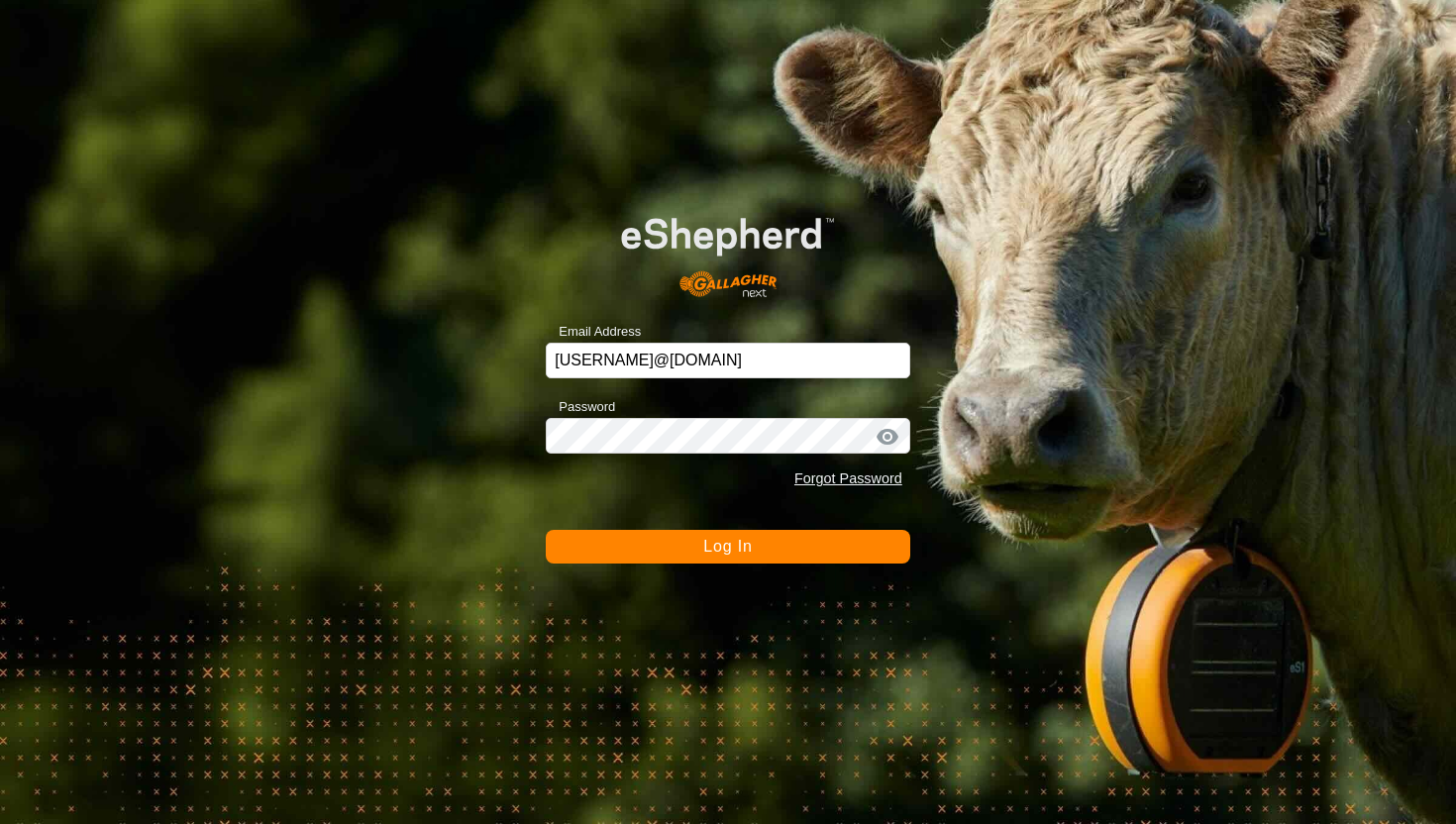 scroll, scrollTop: 0, scrollLeft: 0, axis: both 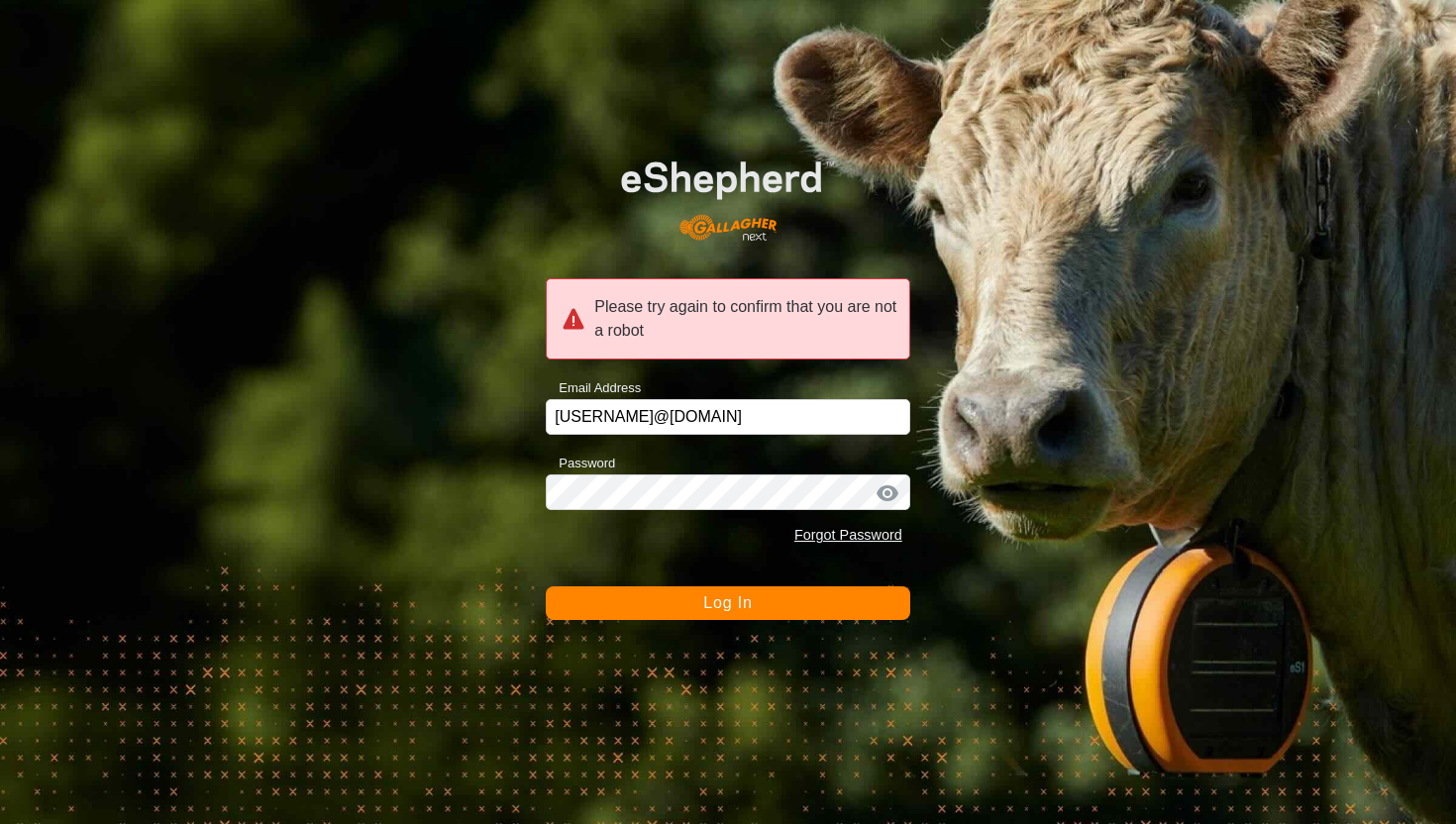 click on "Log In" 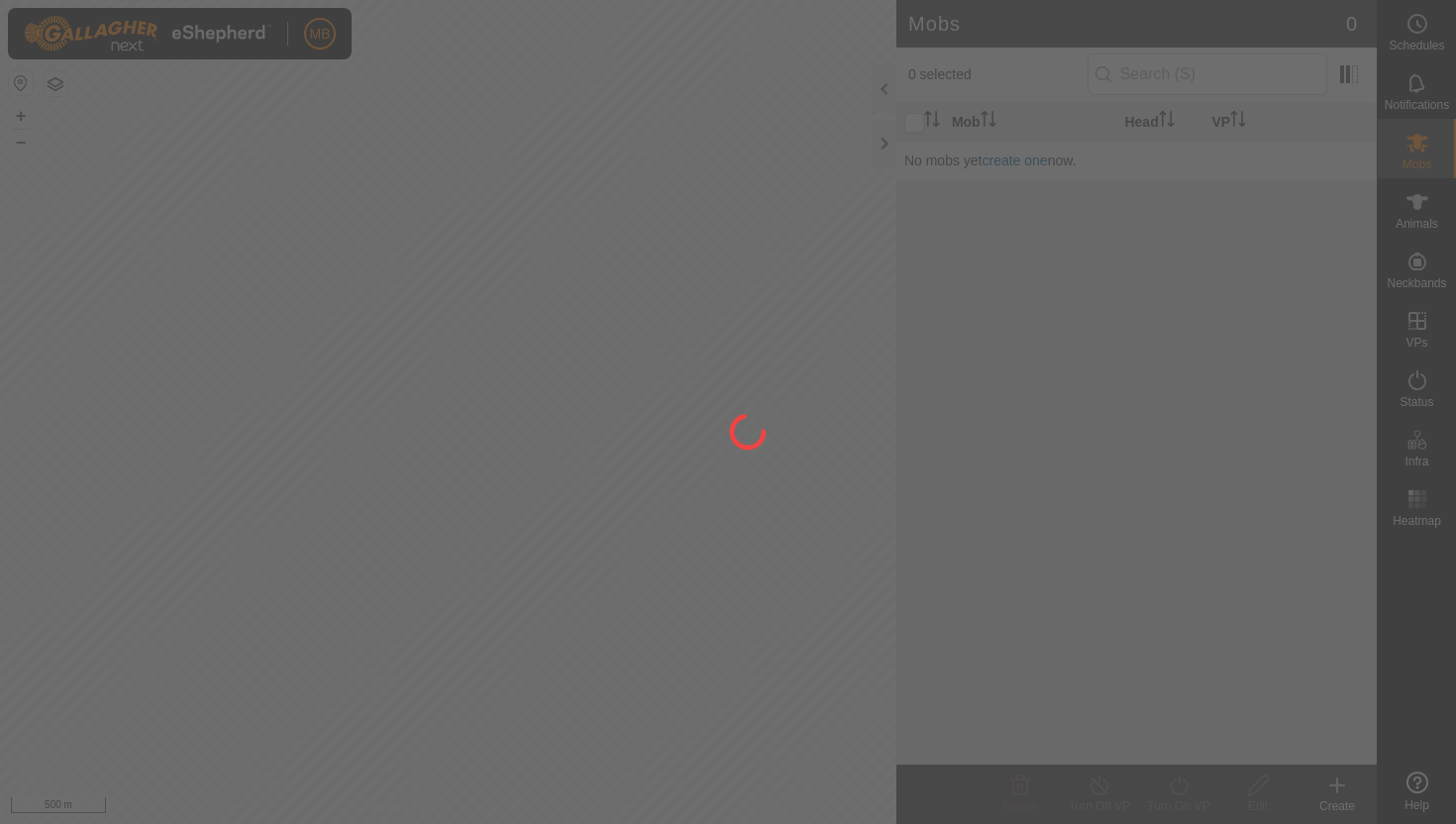 scroll, scrollTop: 0, scrollLeft: 0, axis: both 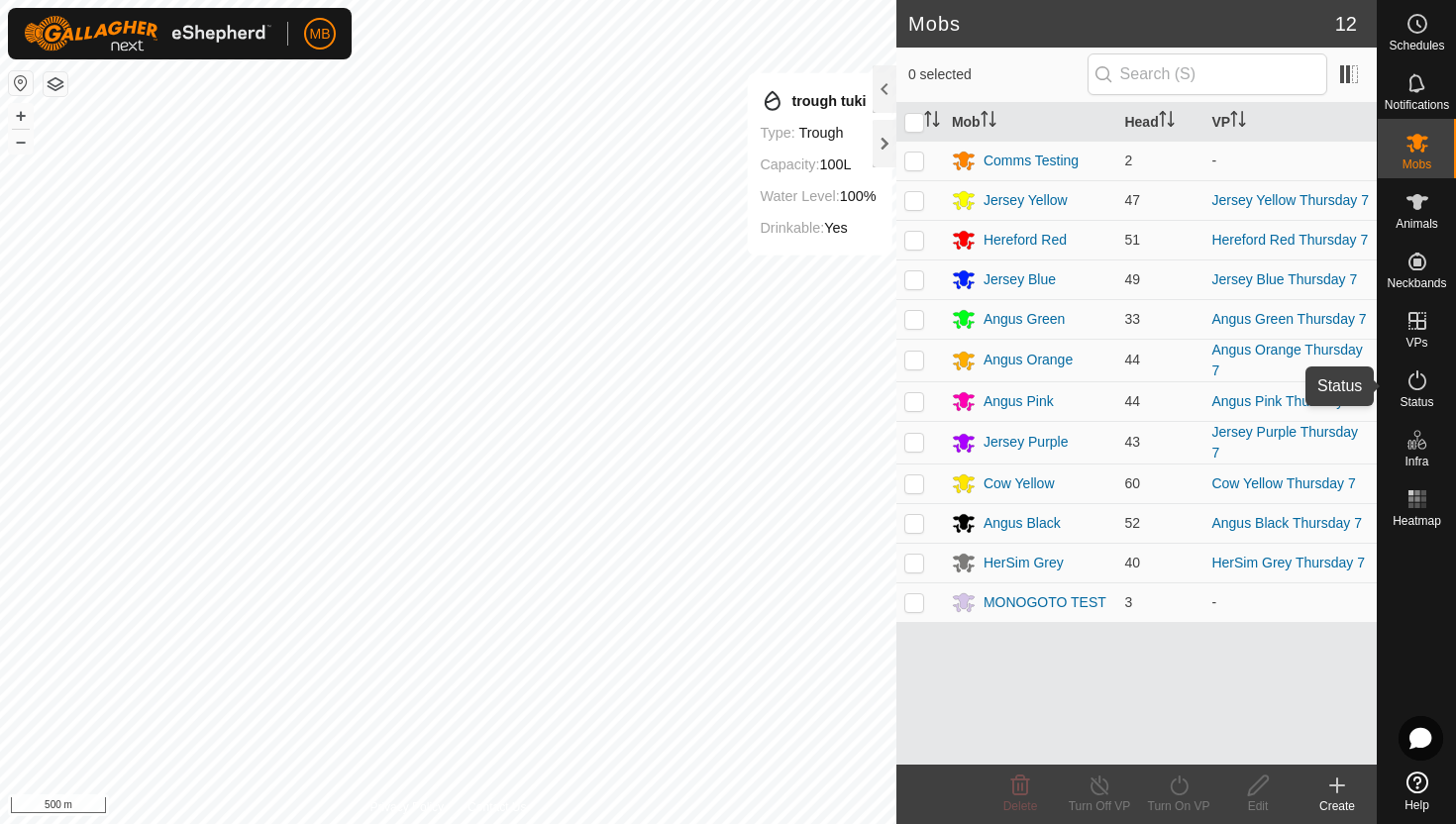 click 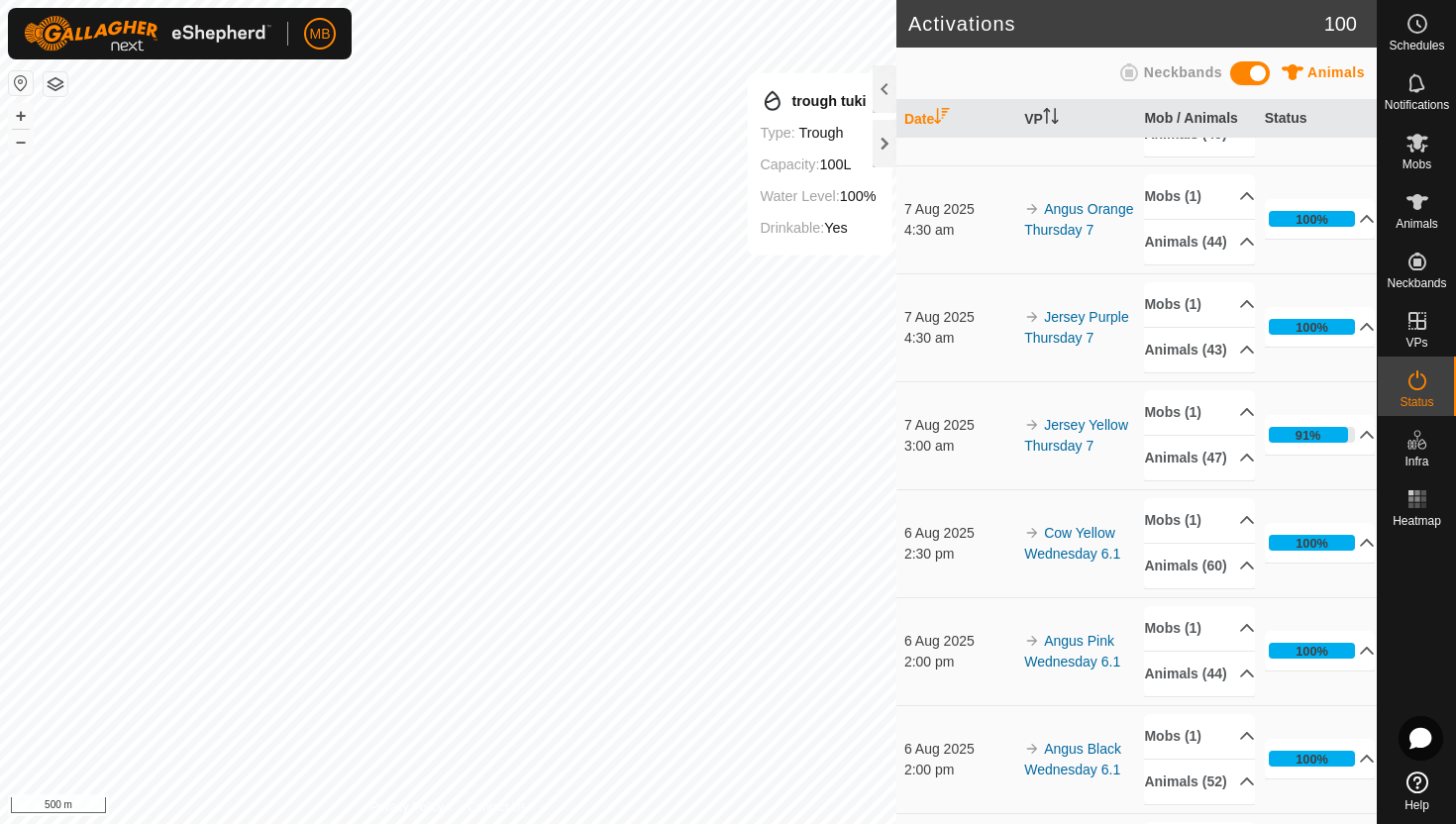 scroll, scrollTop: 740, scrollLeft: 0, axis: vertical 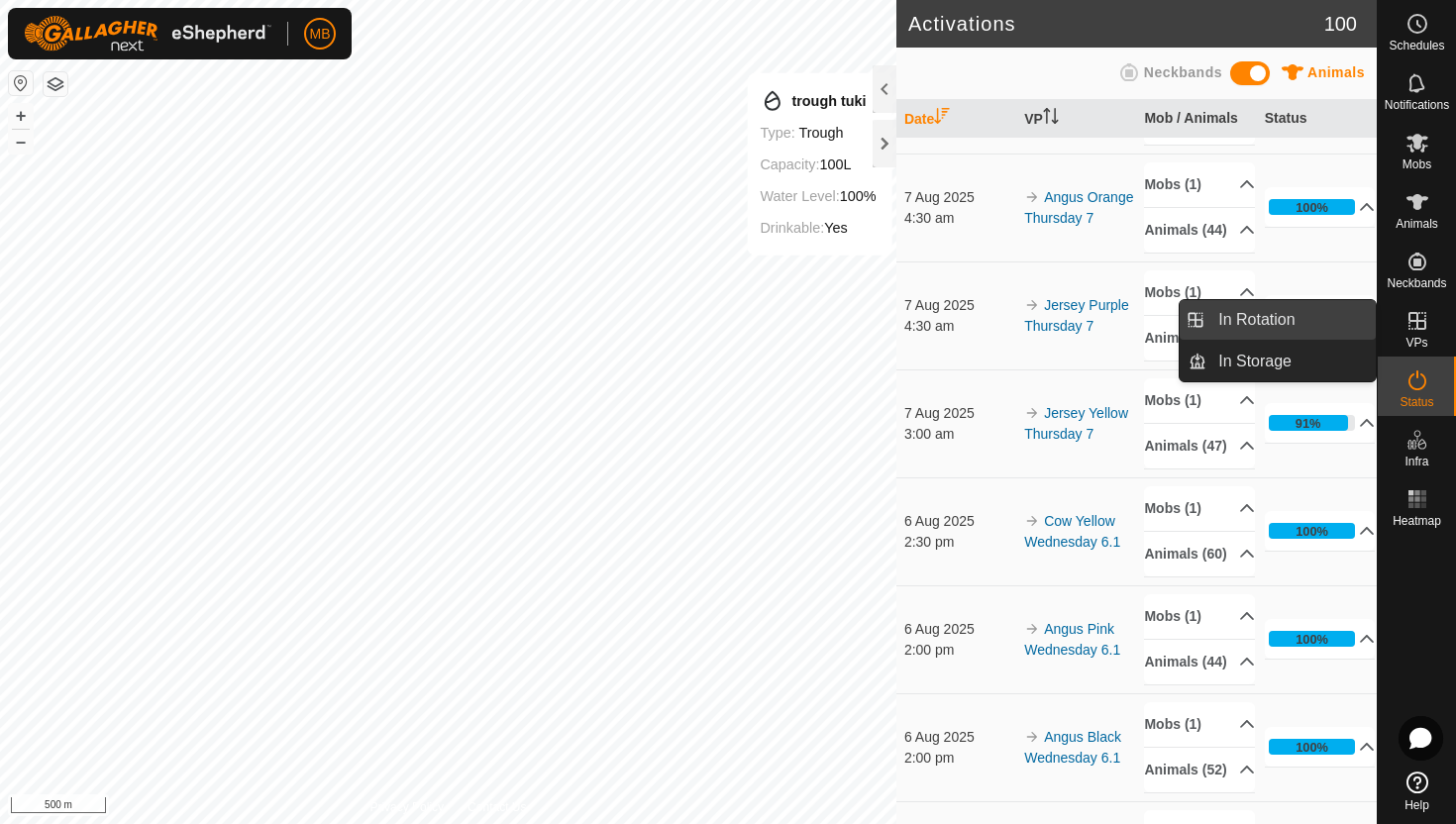 click on "In Rotation" at bounding box center (1291, 320) 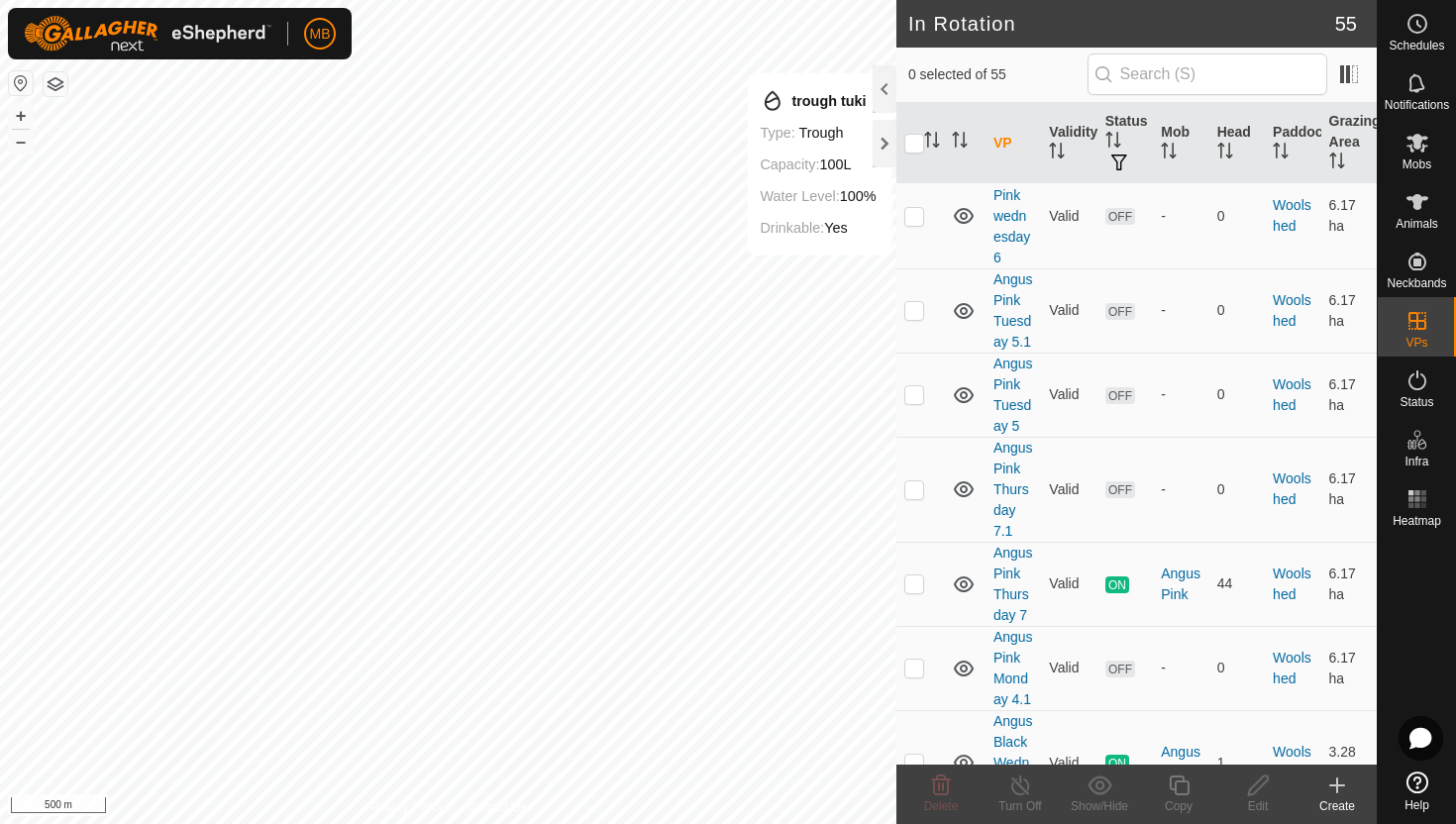 scroll, scrollTop: 4631, scrollLeft: 0, axis: vertical 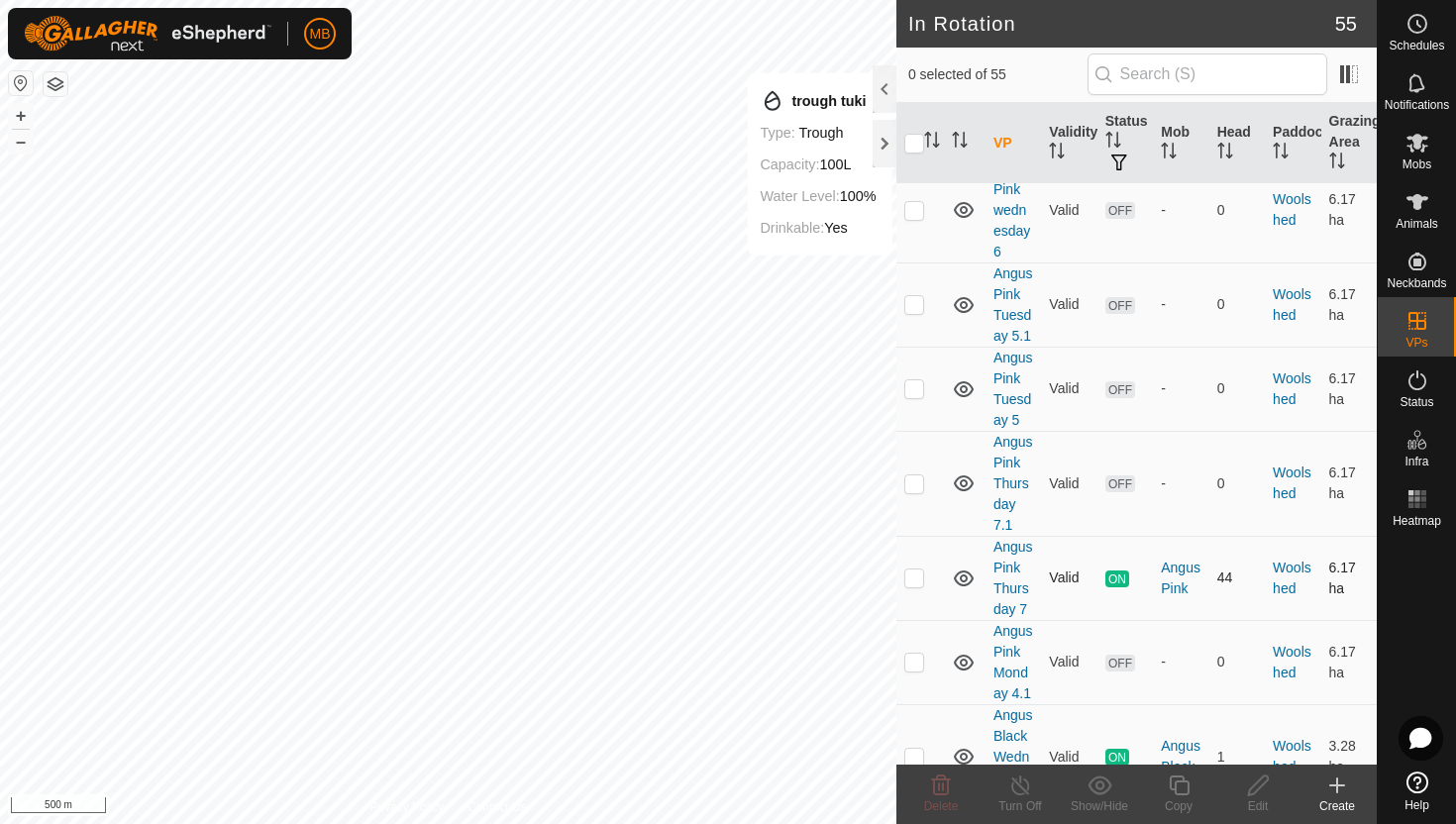 click at bounding box center [914, 577] 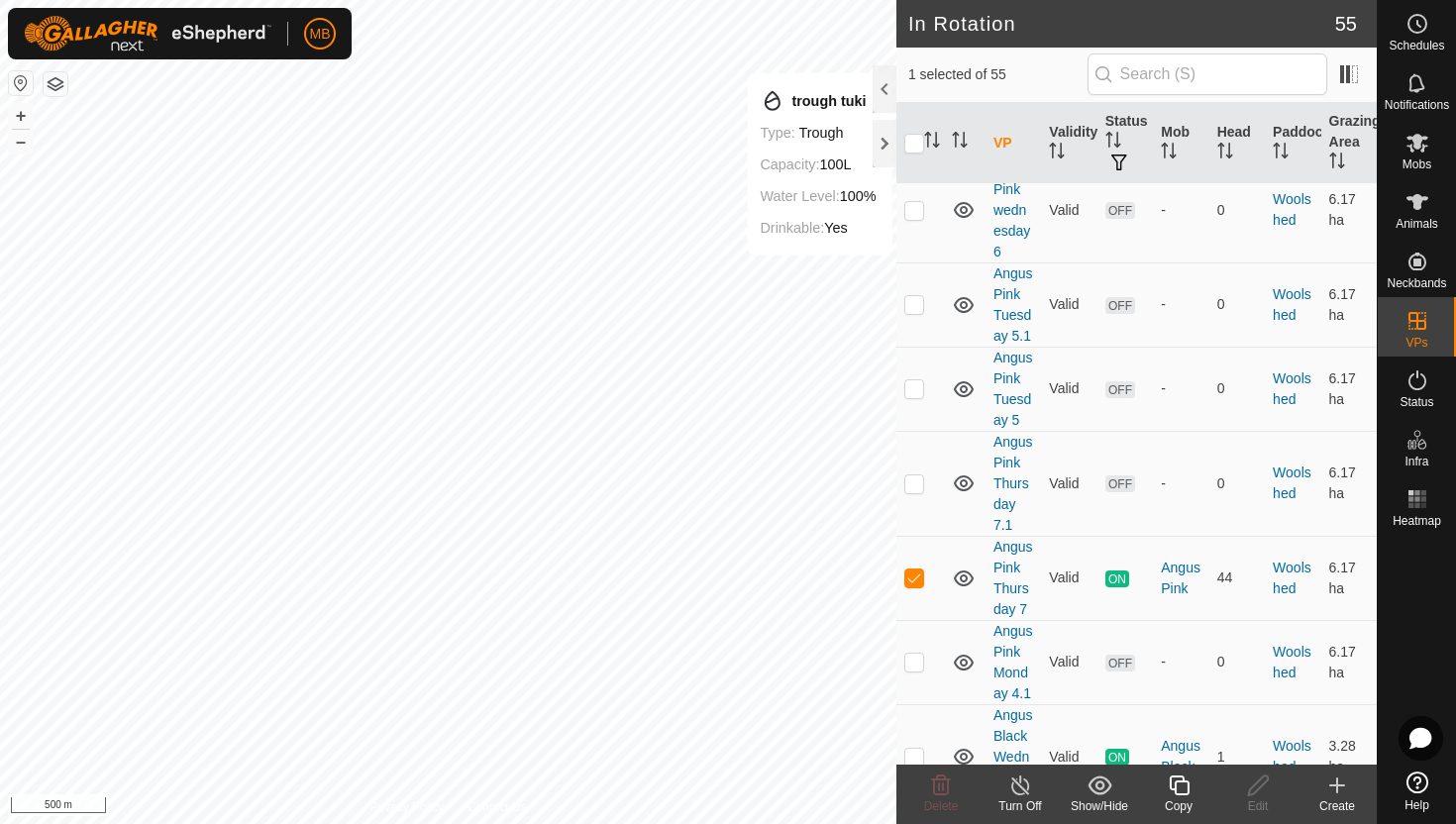 click 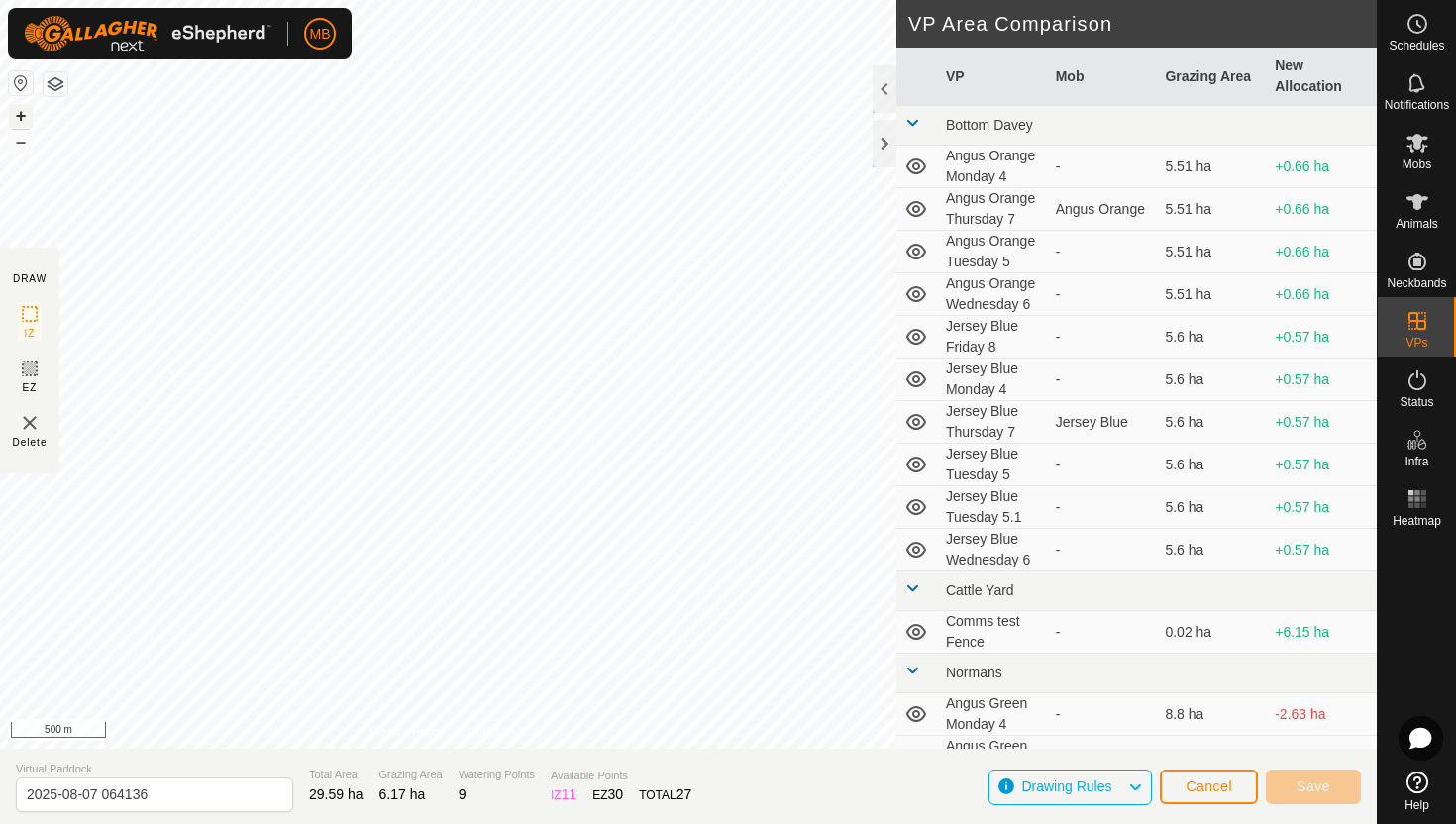 click on "+" at bounding box center (21, 116) 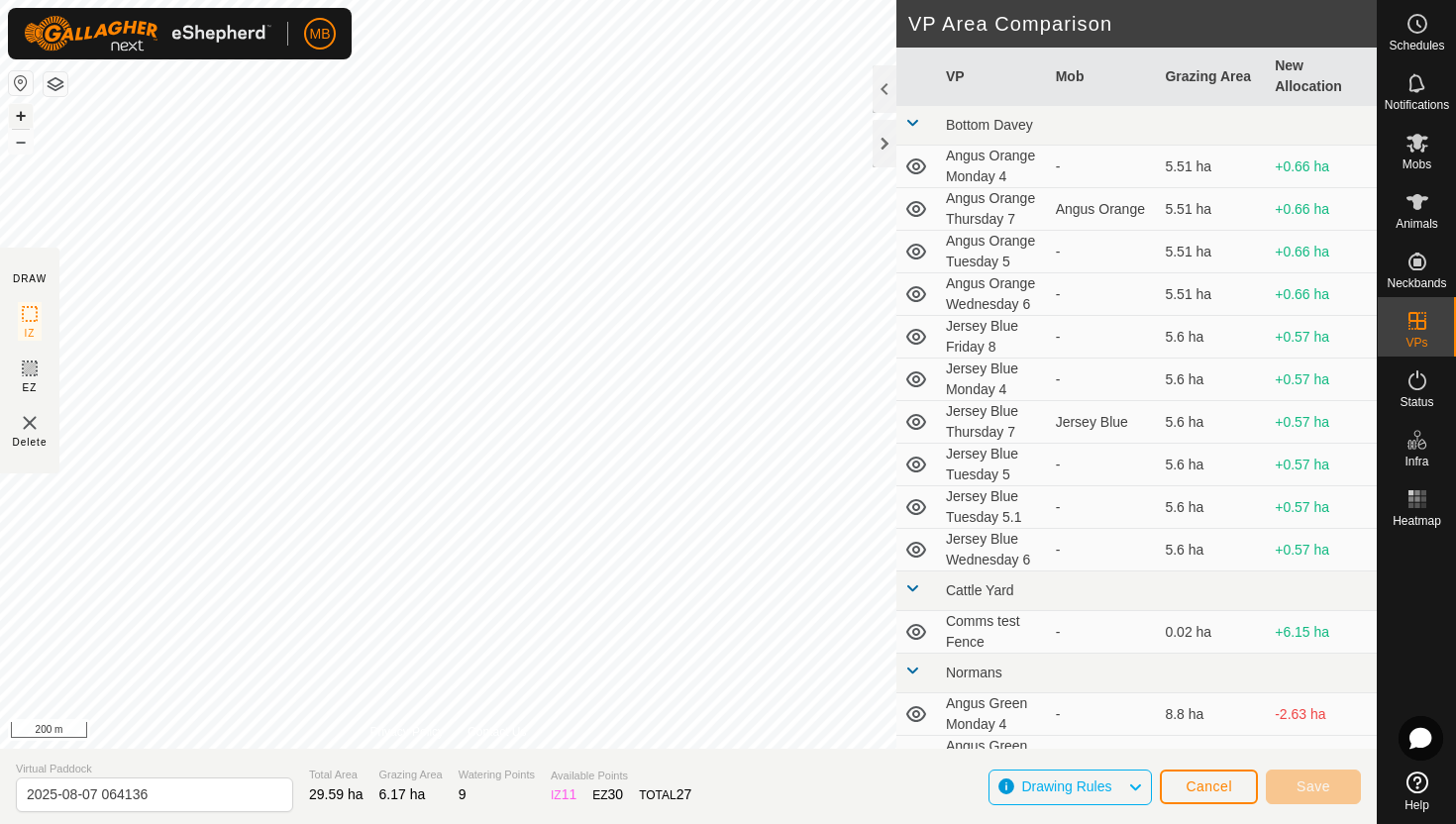 click on "+" at bounding box center [21, 116] 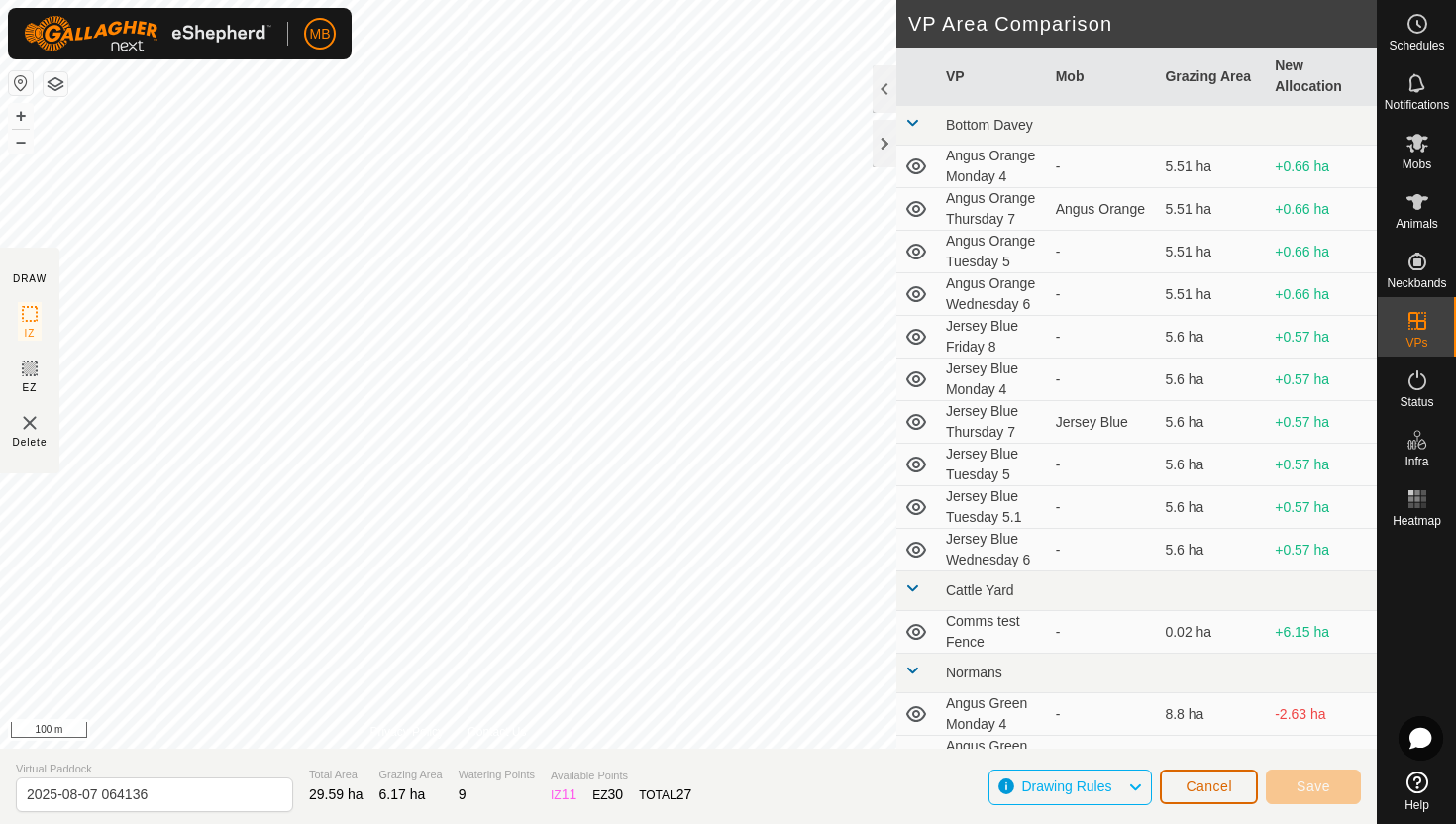 click on "Cancel" 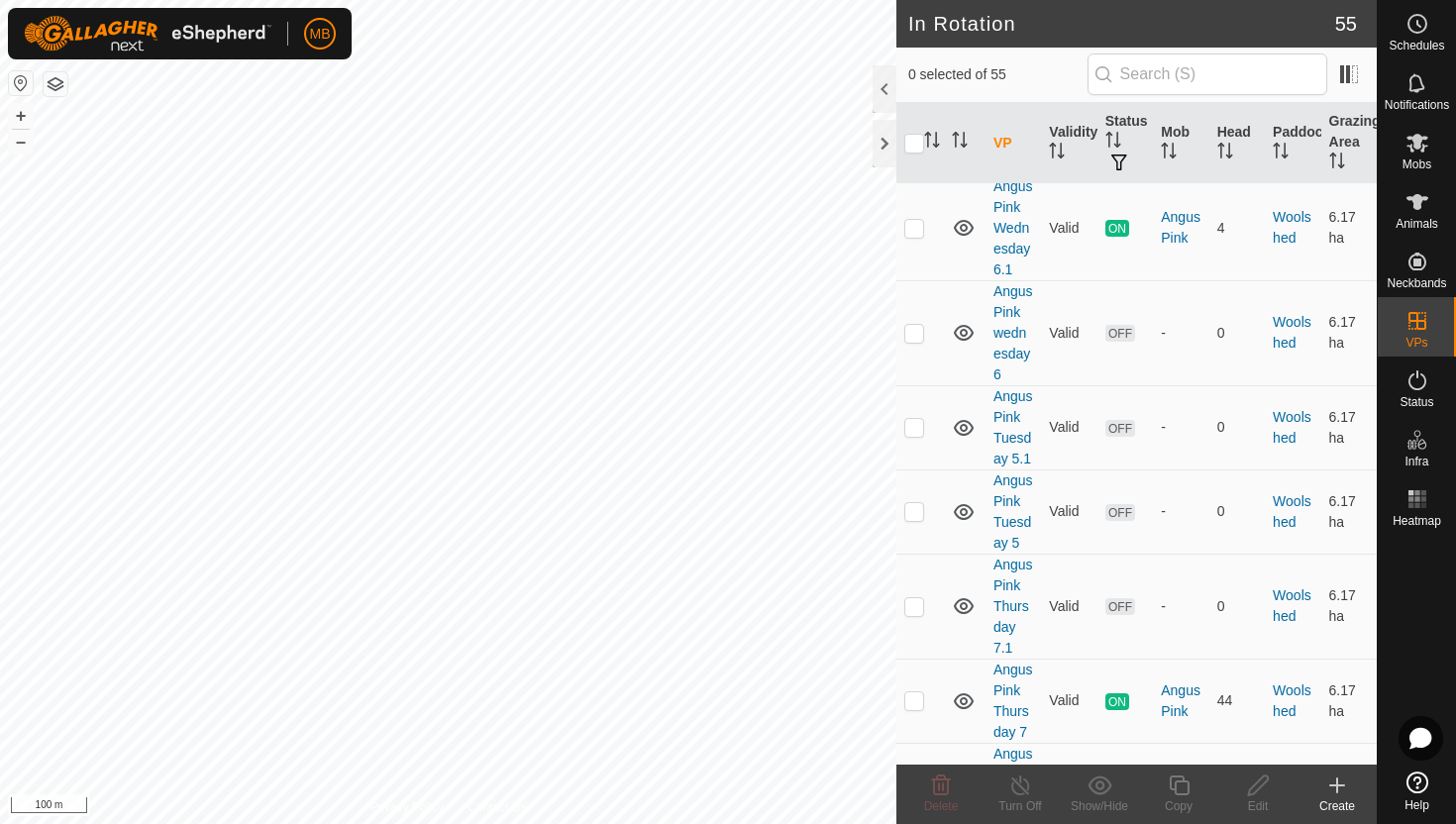 scroll, scrollTop: 4511, scrollLeft: 0, axis: vertical 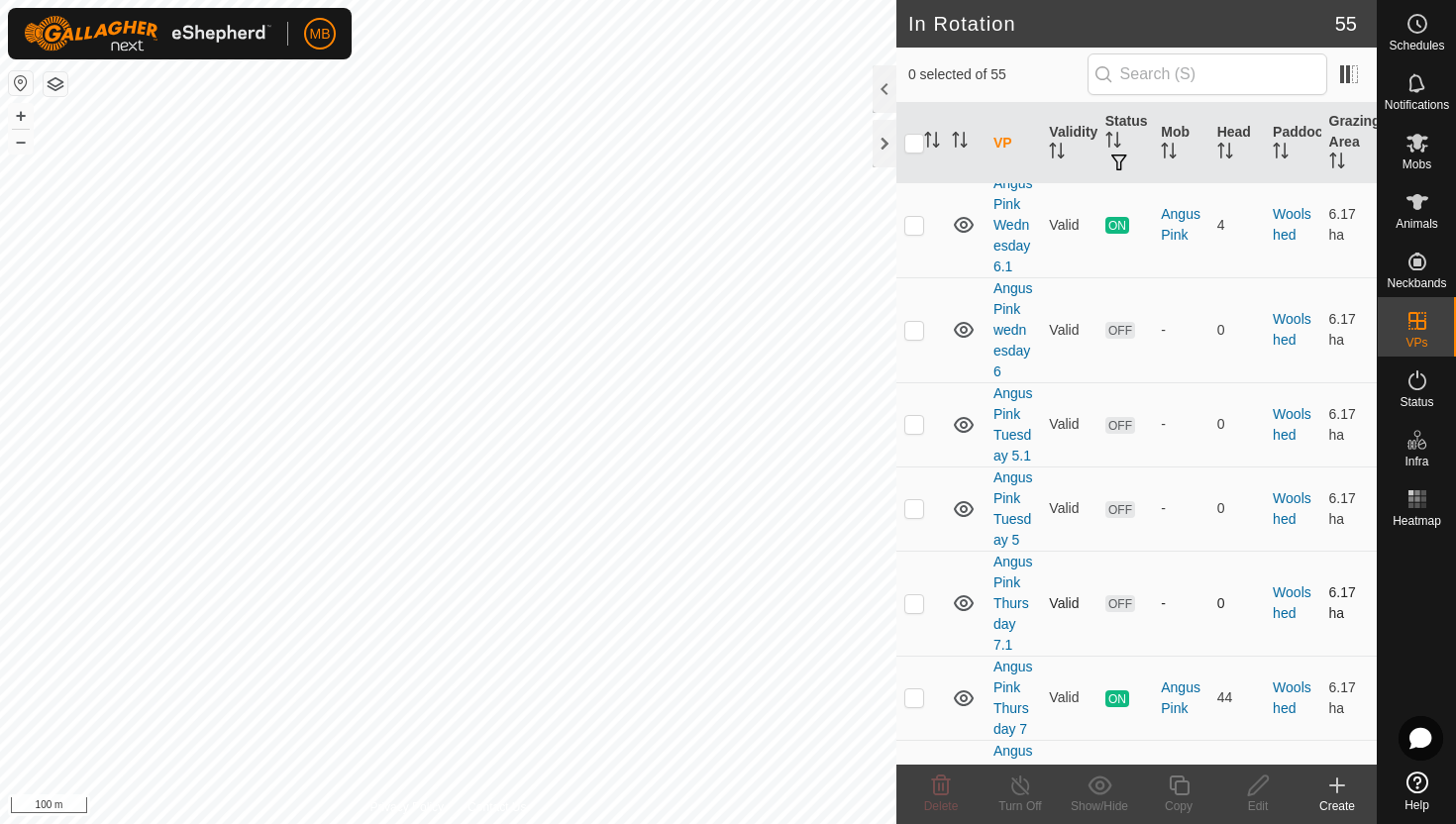 click at bounding box center [914, 603] 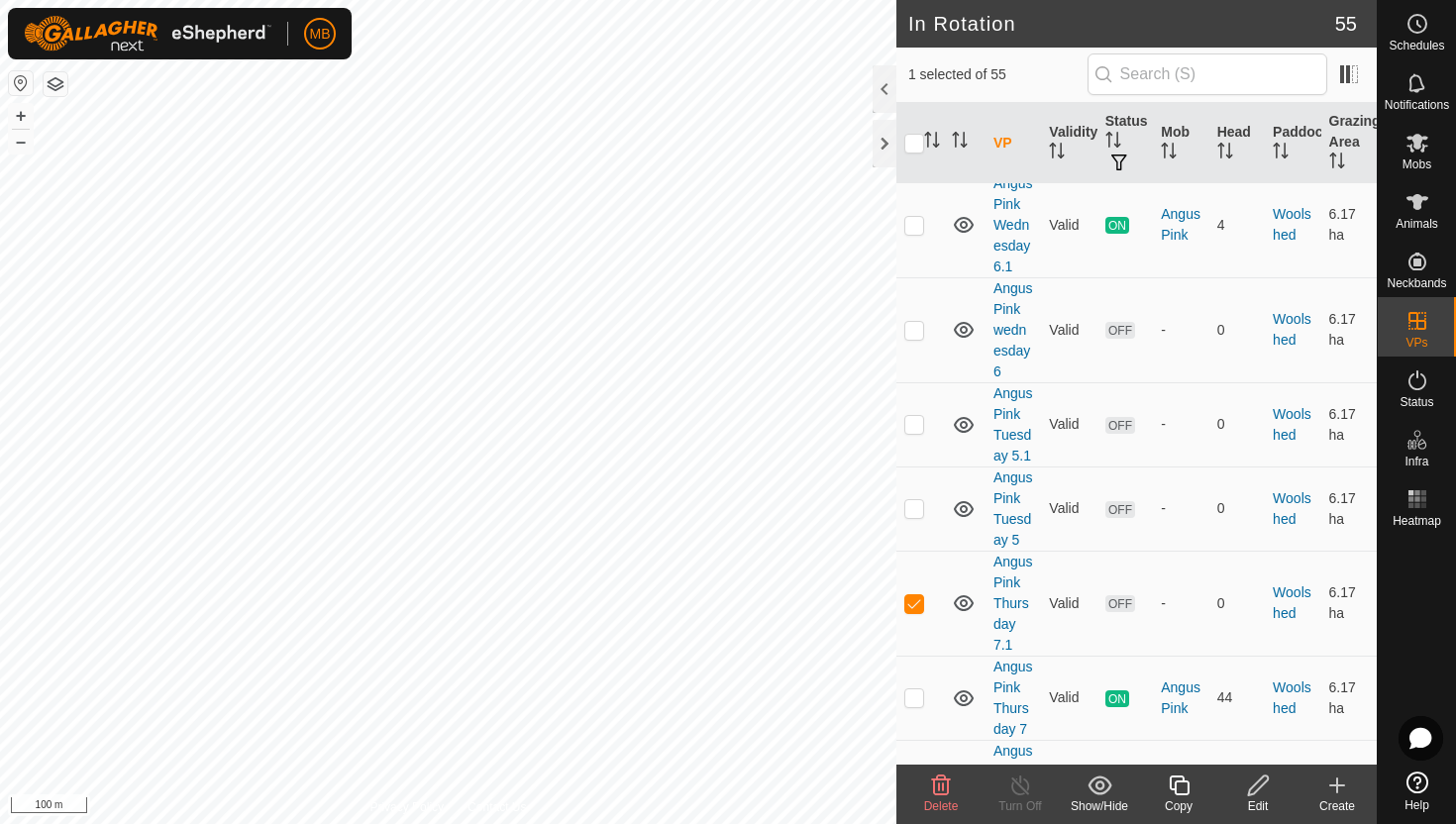 click 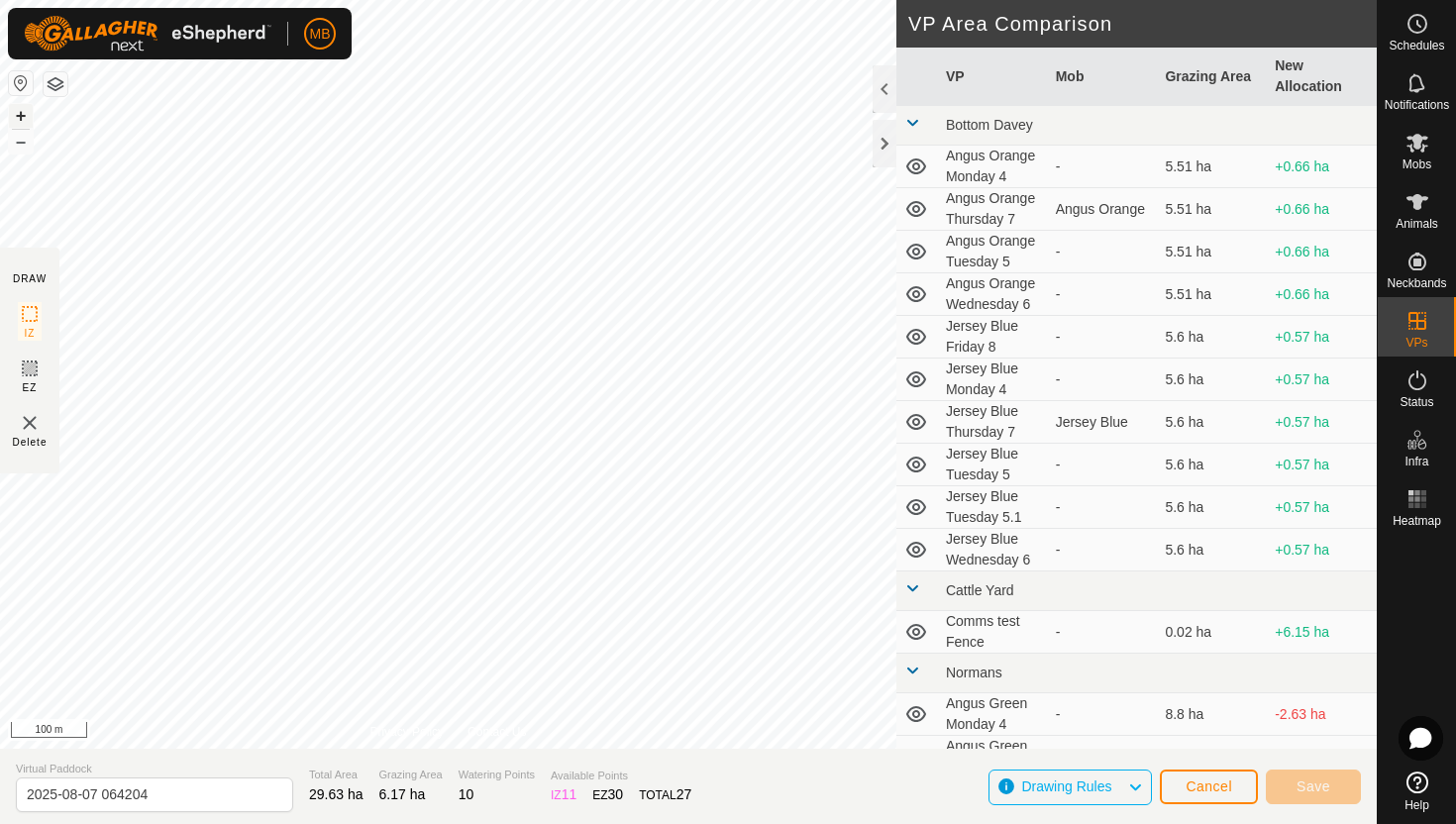 click on "+" at bounding box center [21, 116] 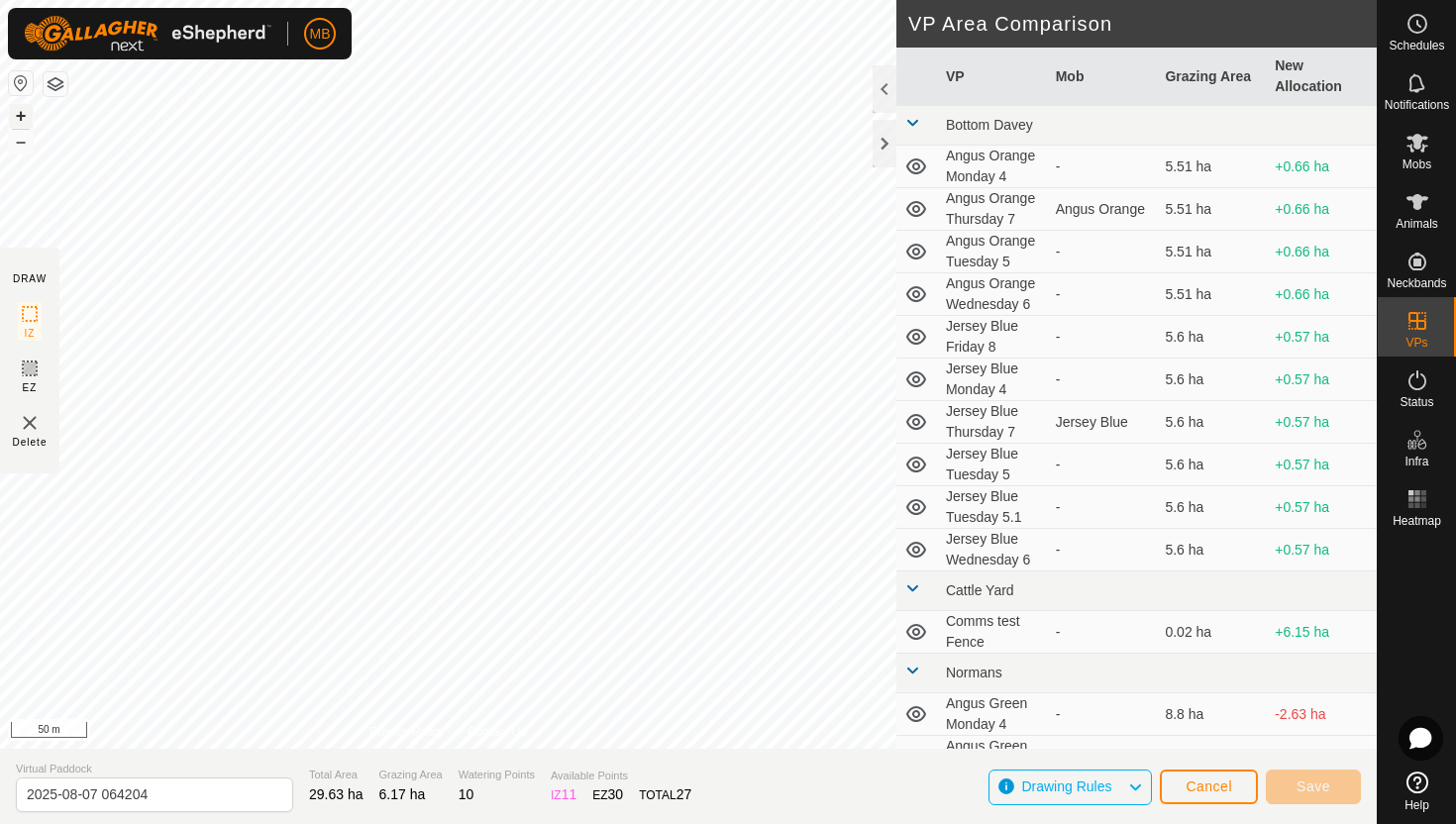 click on "+" at bounding box center [21, 116] 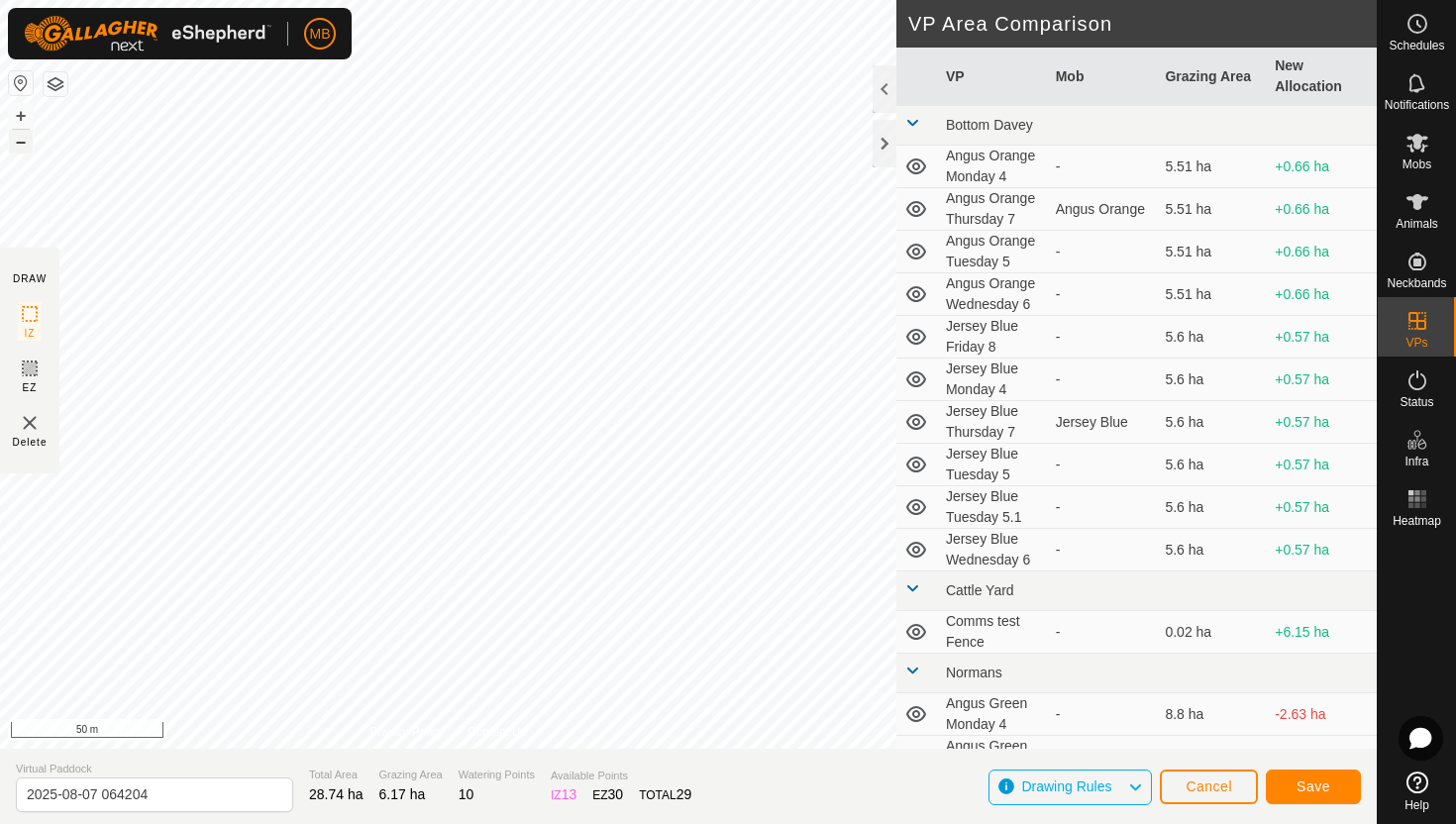 click on "–" at bounding box center (21, 142) 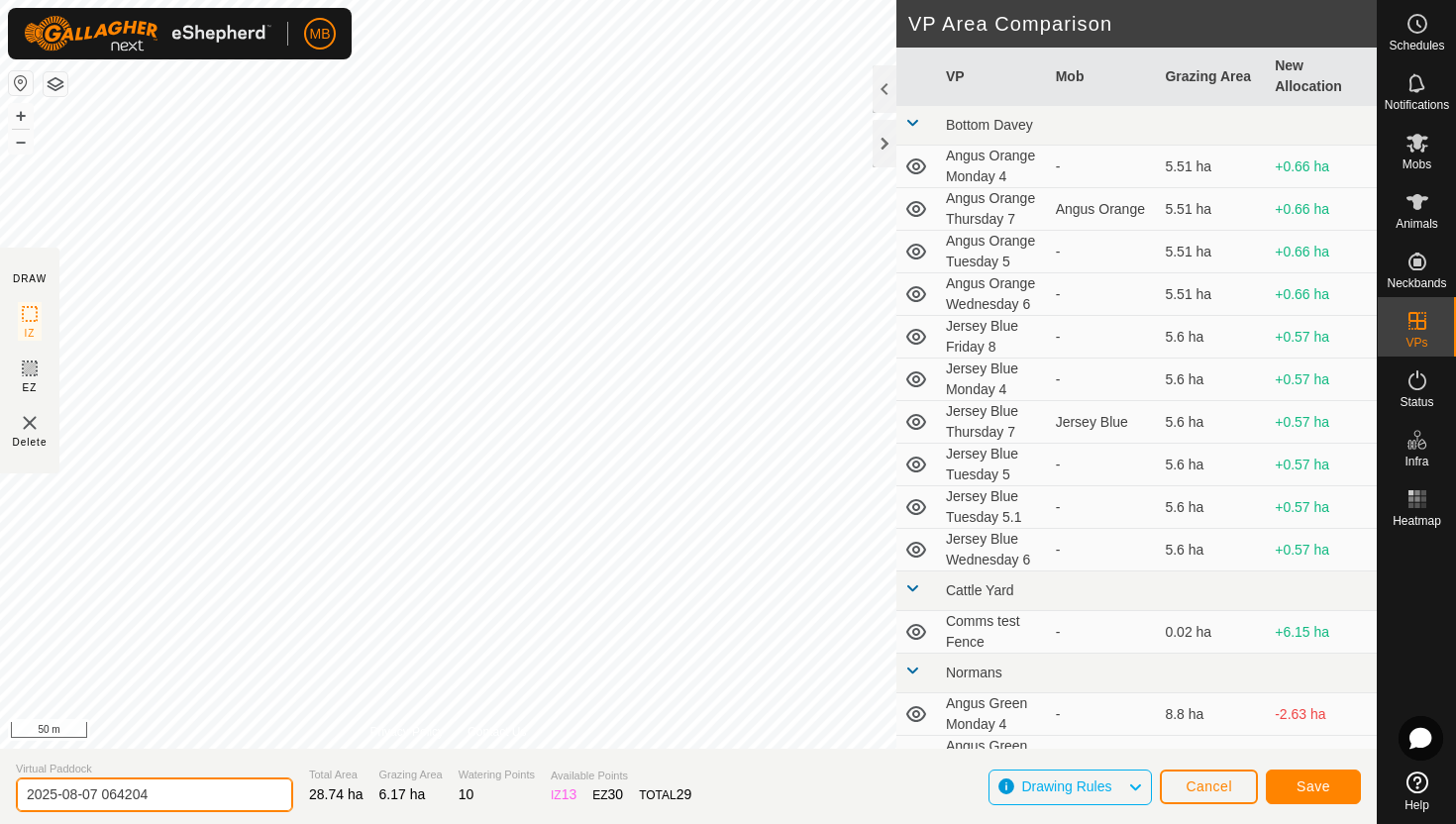 click on "2025-08-07 064204" 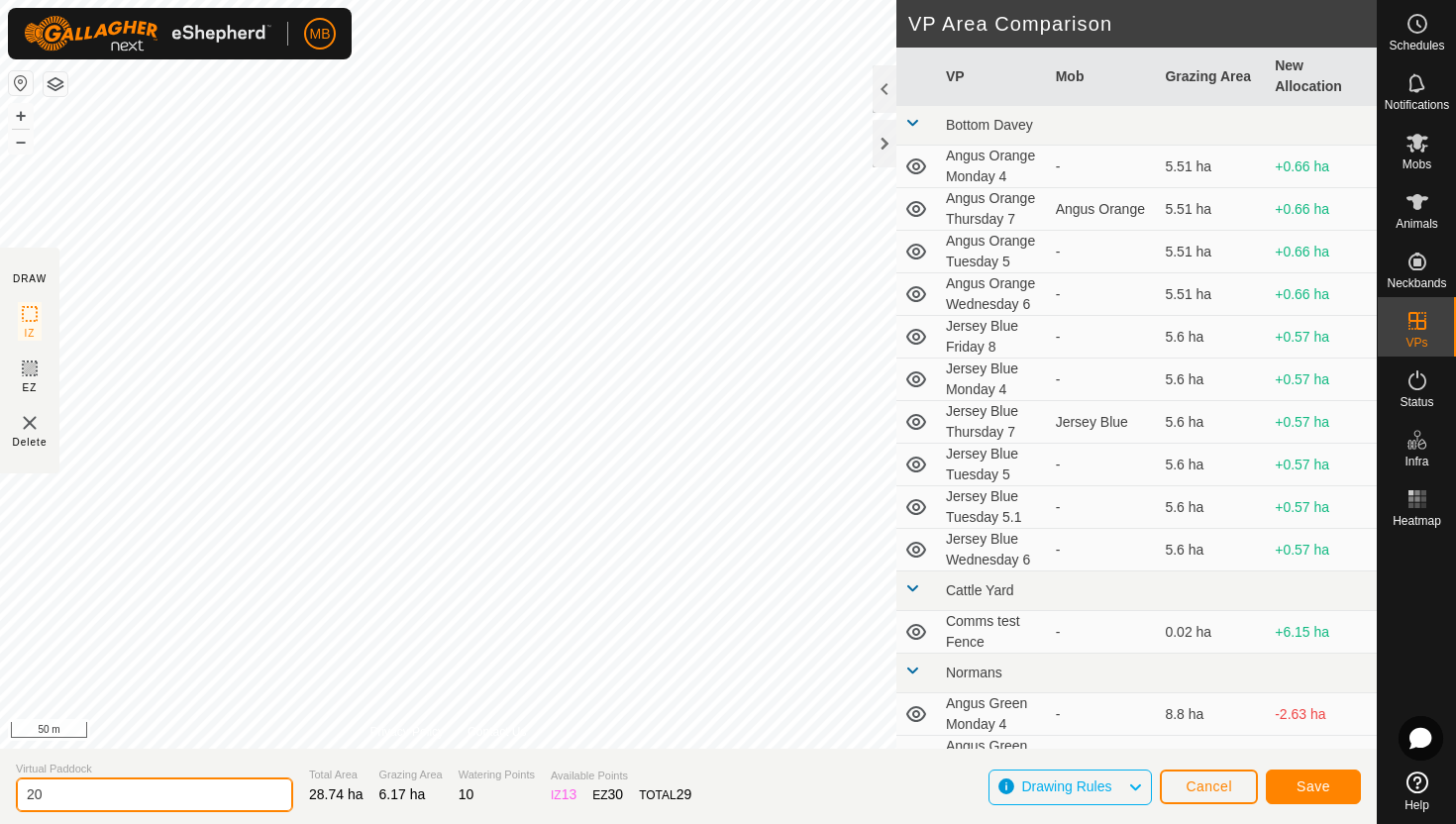 type on "2" 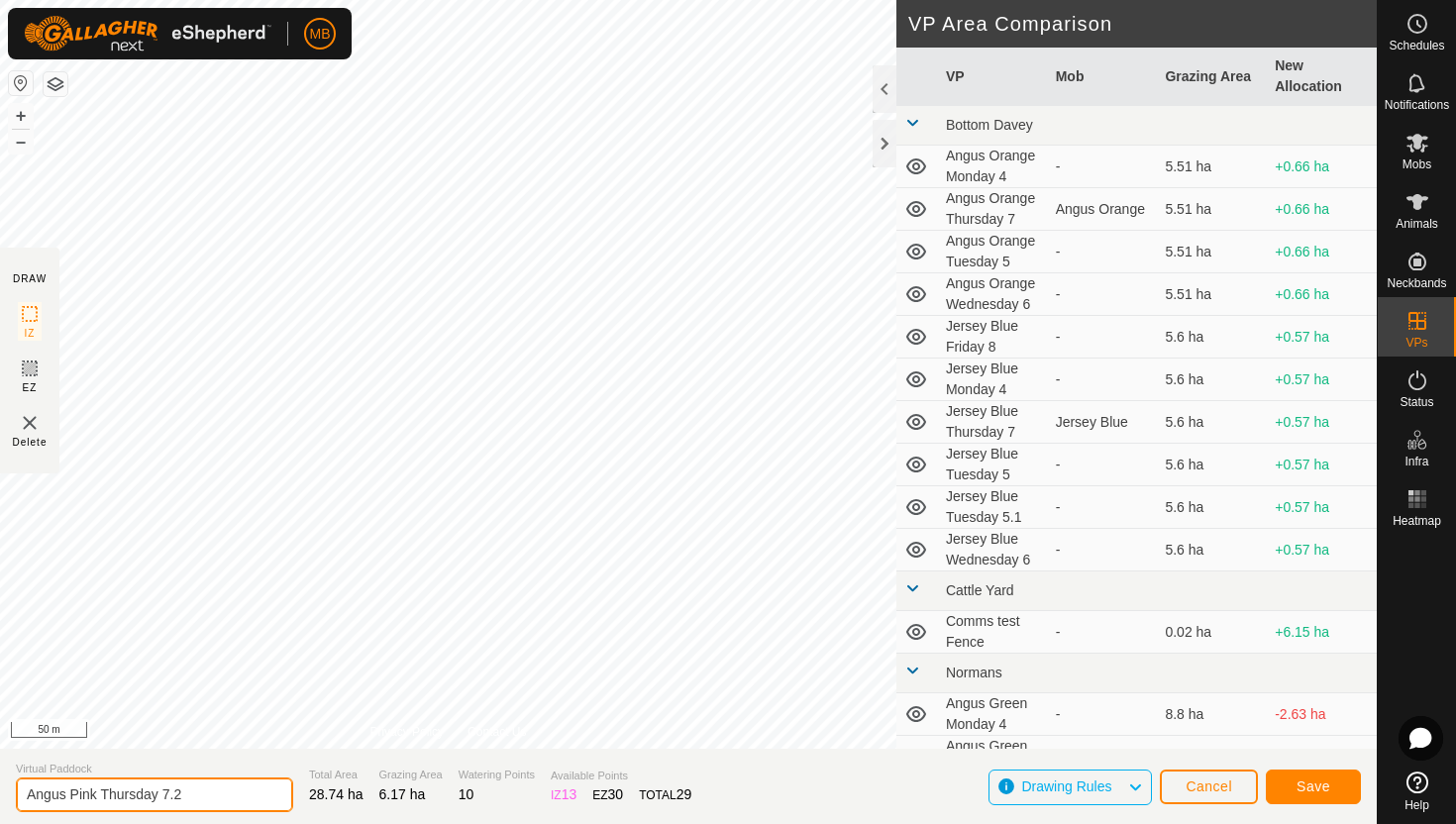 type on "Angus Pink Thursday 7.2" 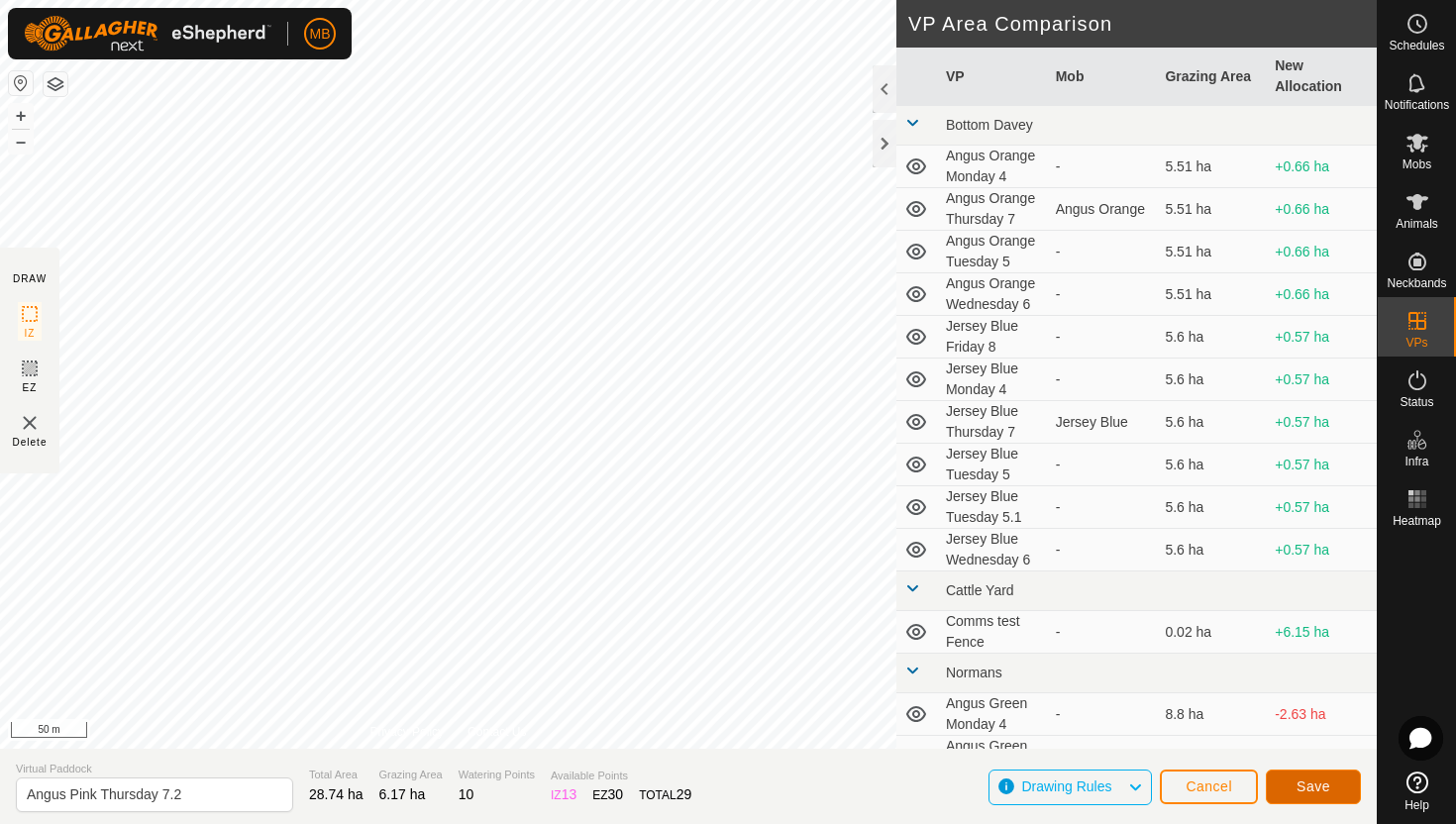 click on "Save" 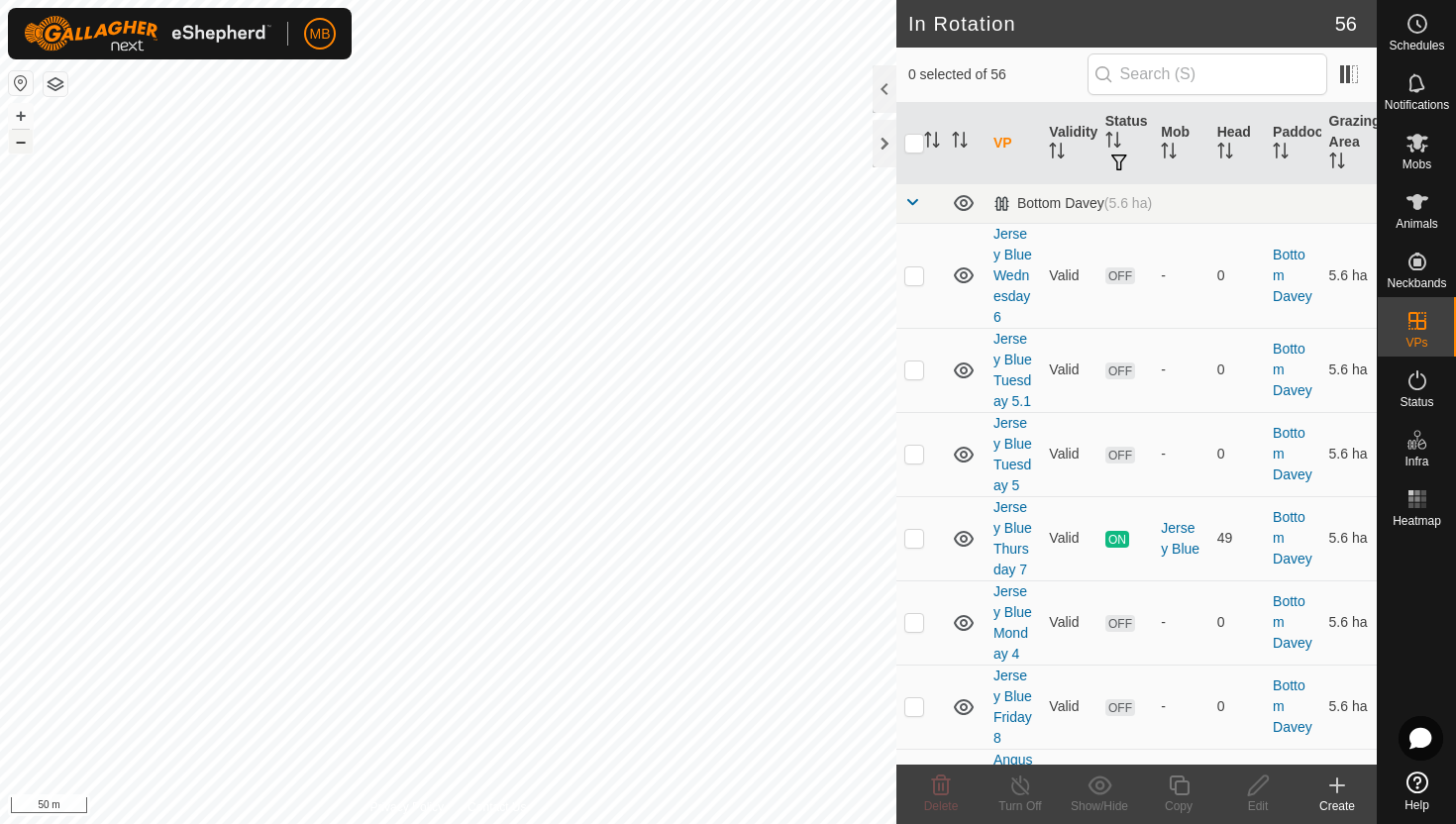 click on "–" at bounding box center (21, 142) 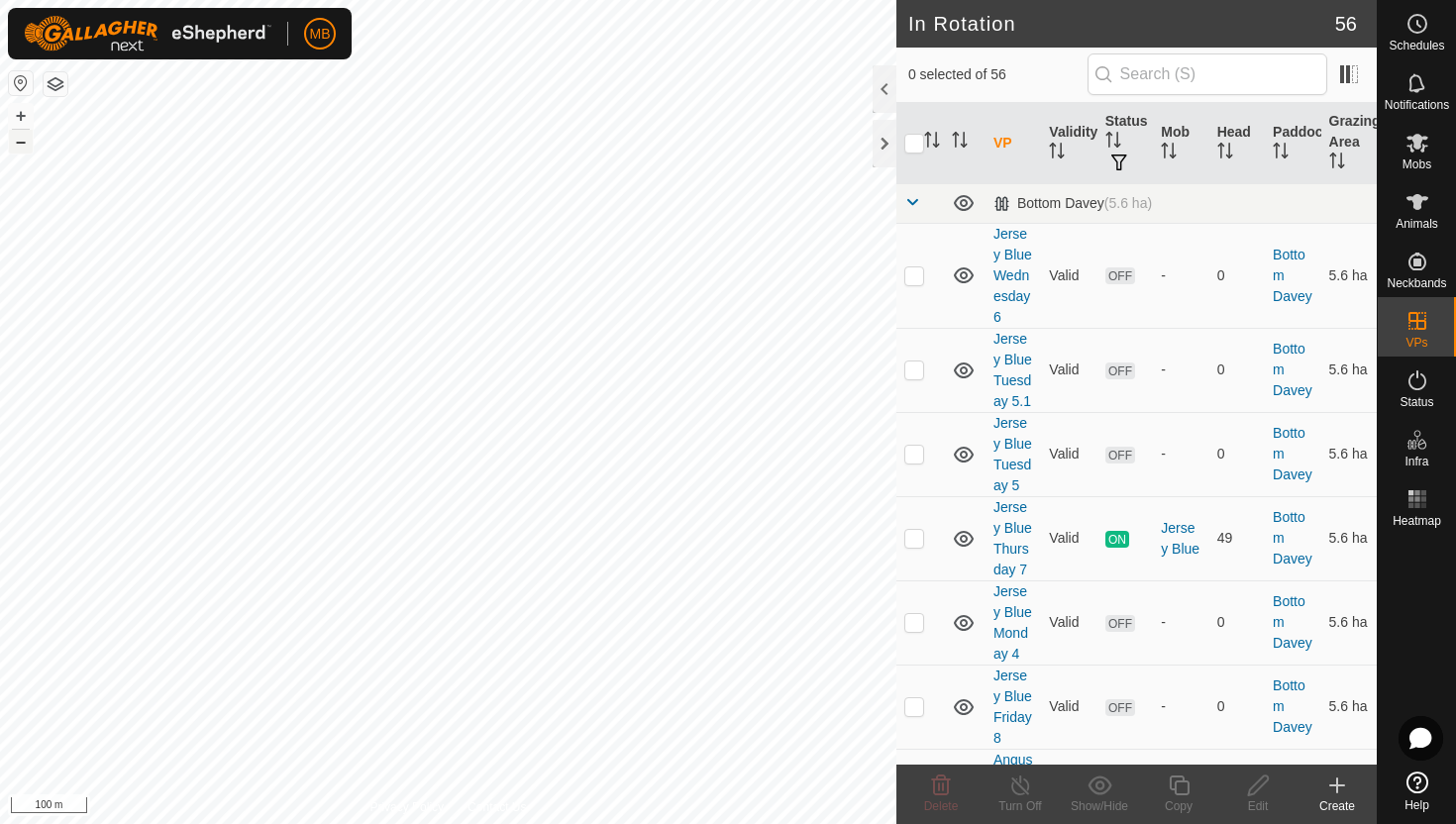 click on "–" at bounding box center [21, 142] 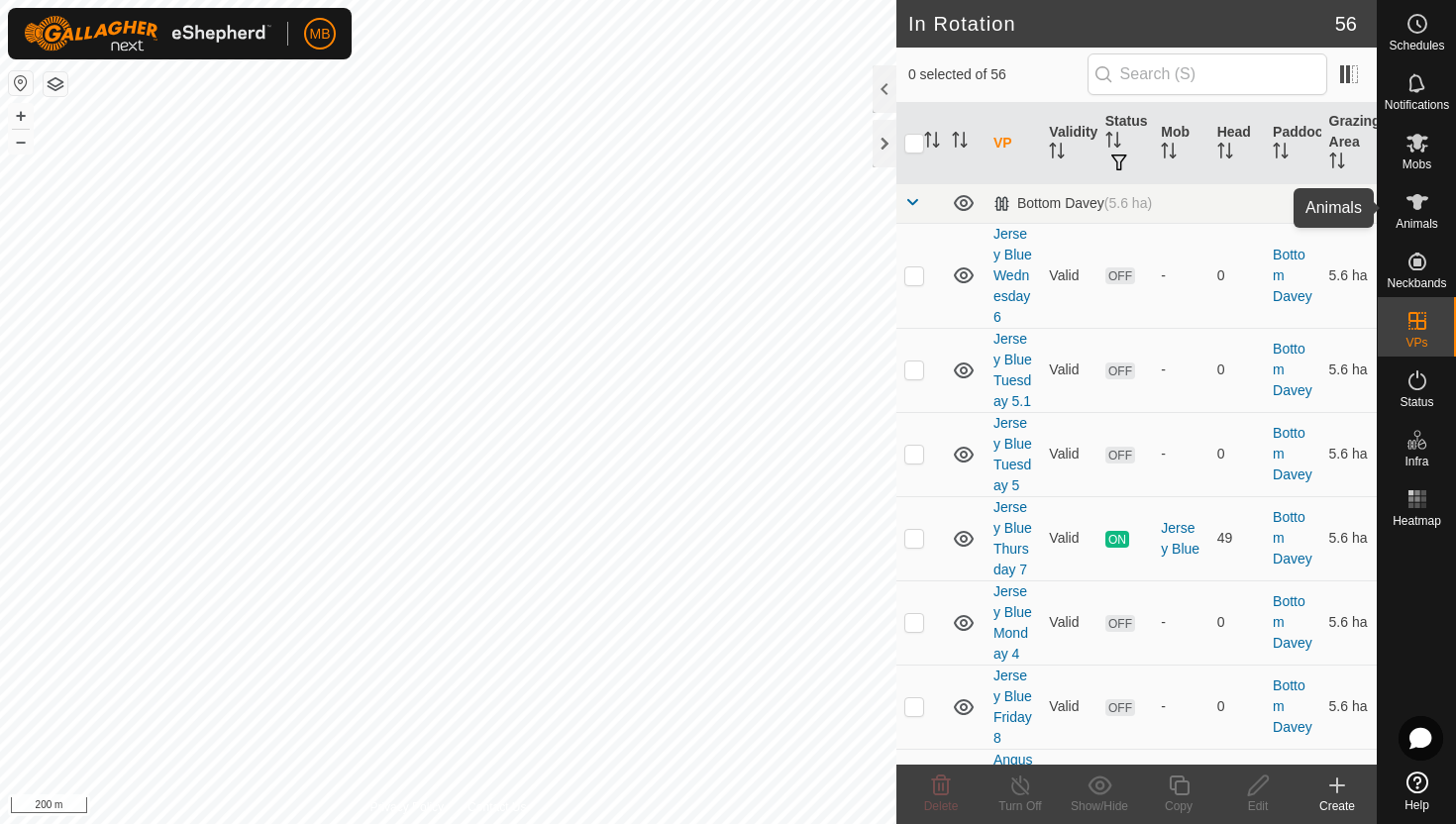 click at bounding box center (1417, 202) 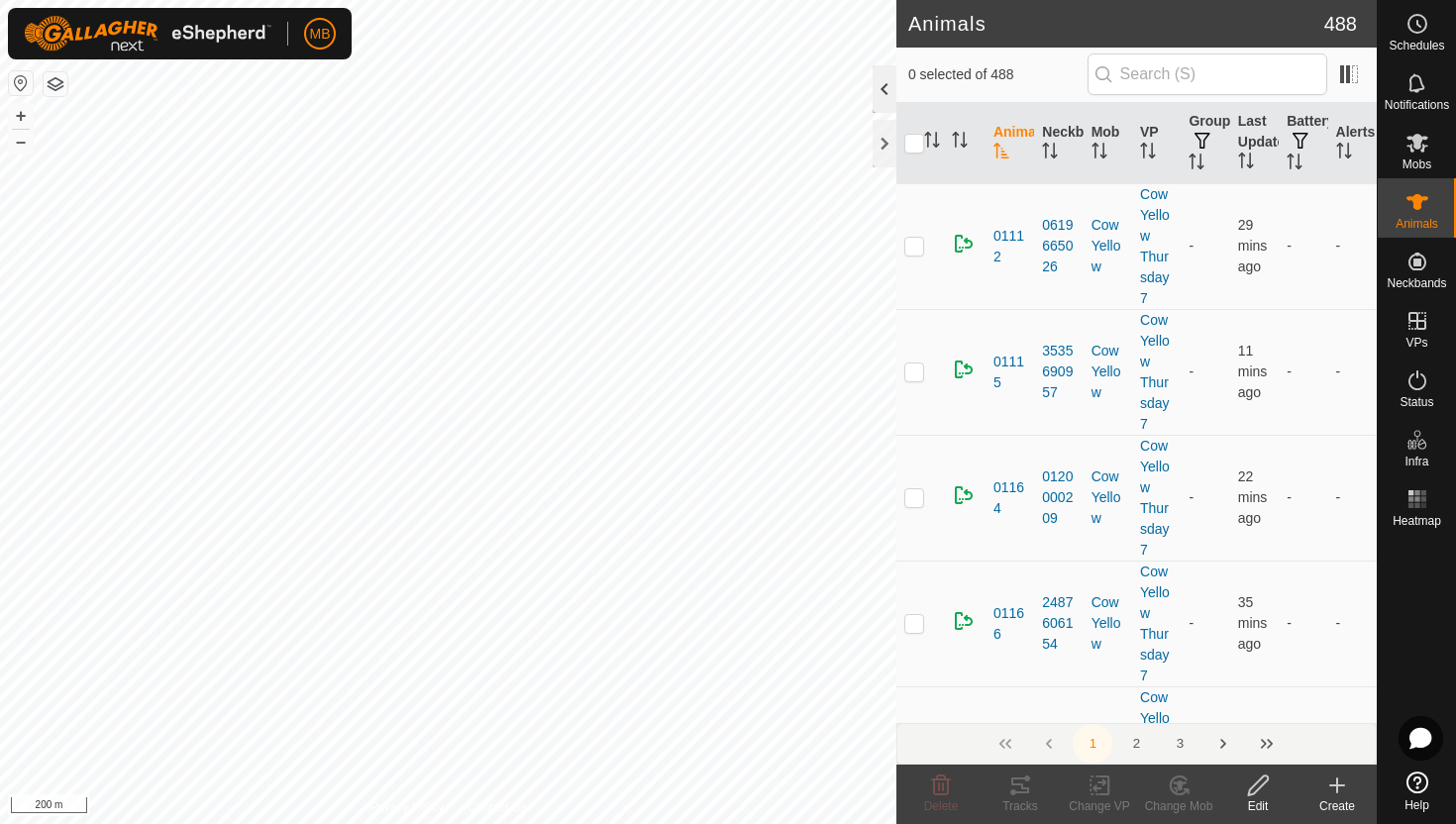 click 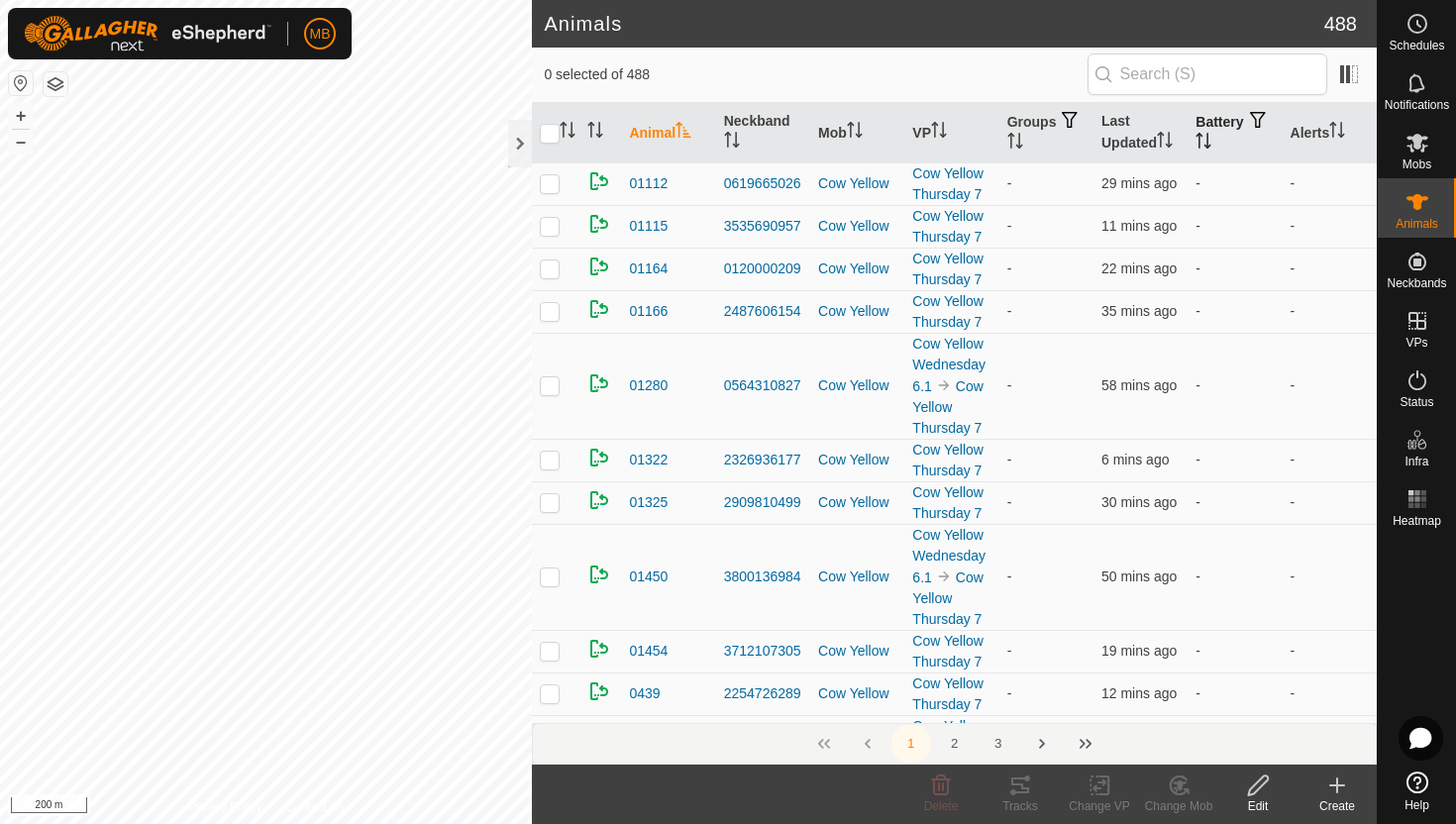 click 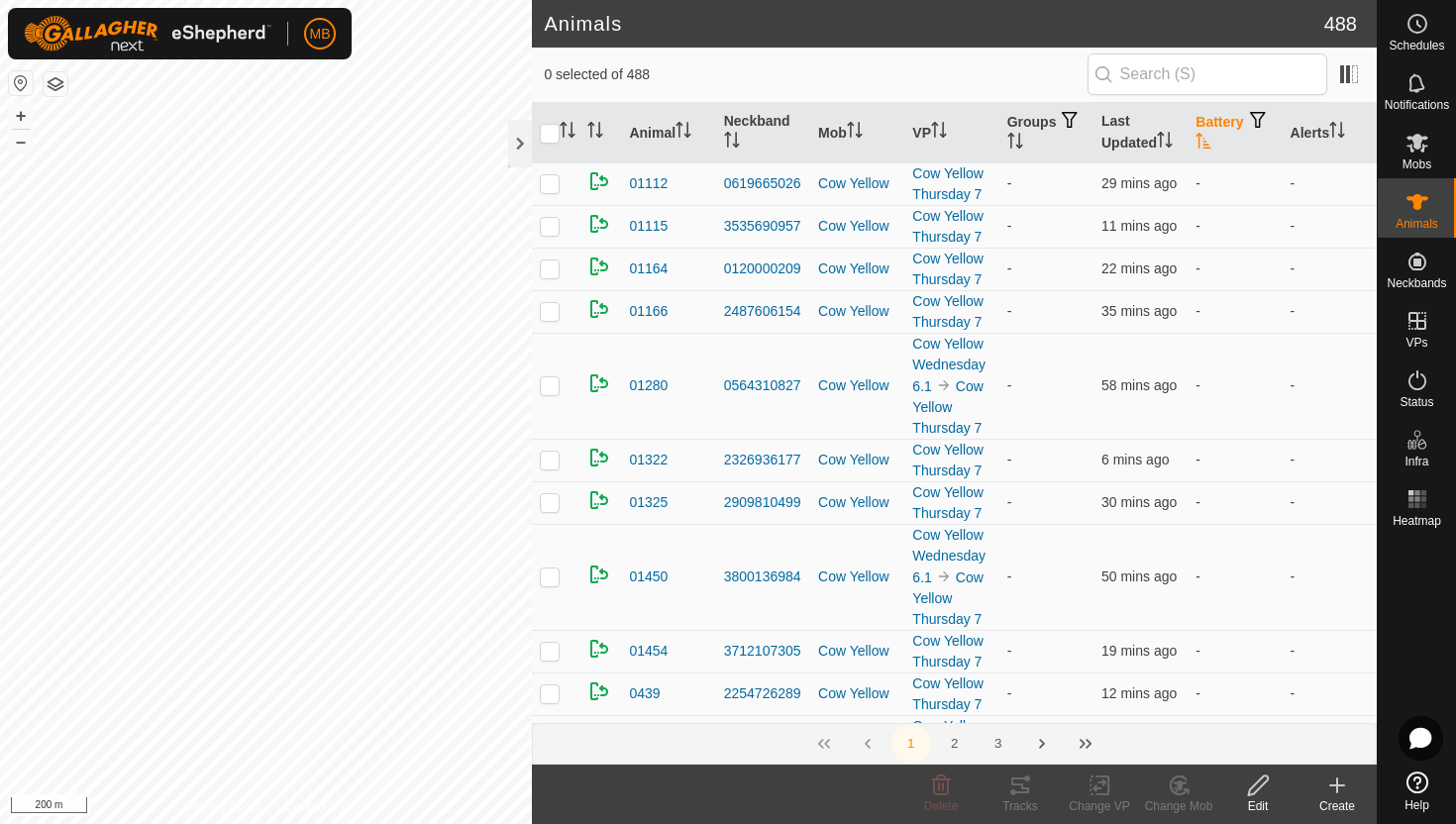 click 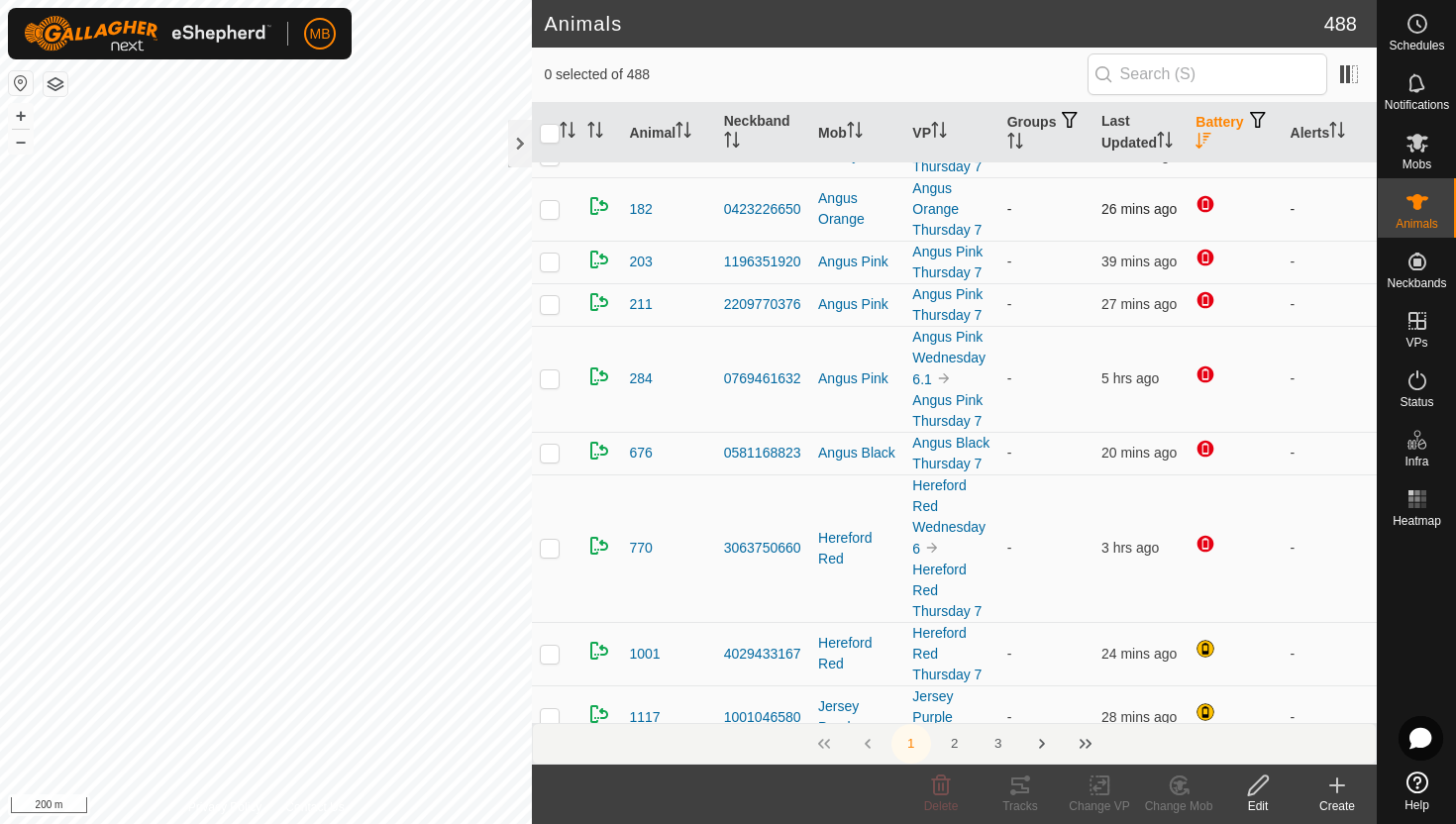 scroll, scrollTop: 198, scrollLeft: 0, axis: vertical 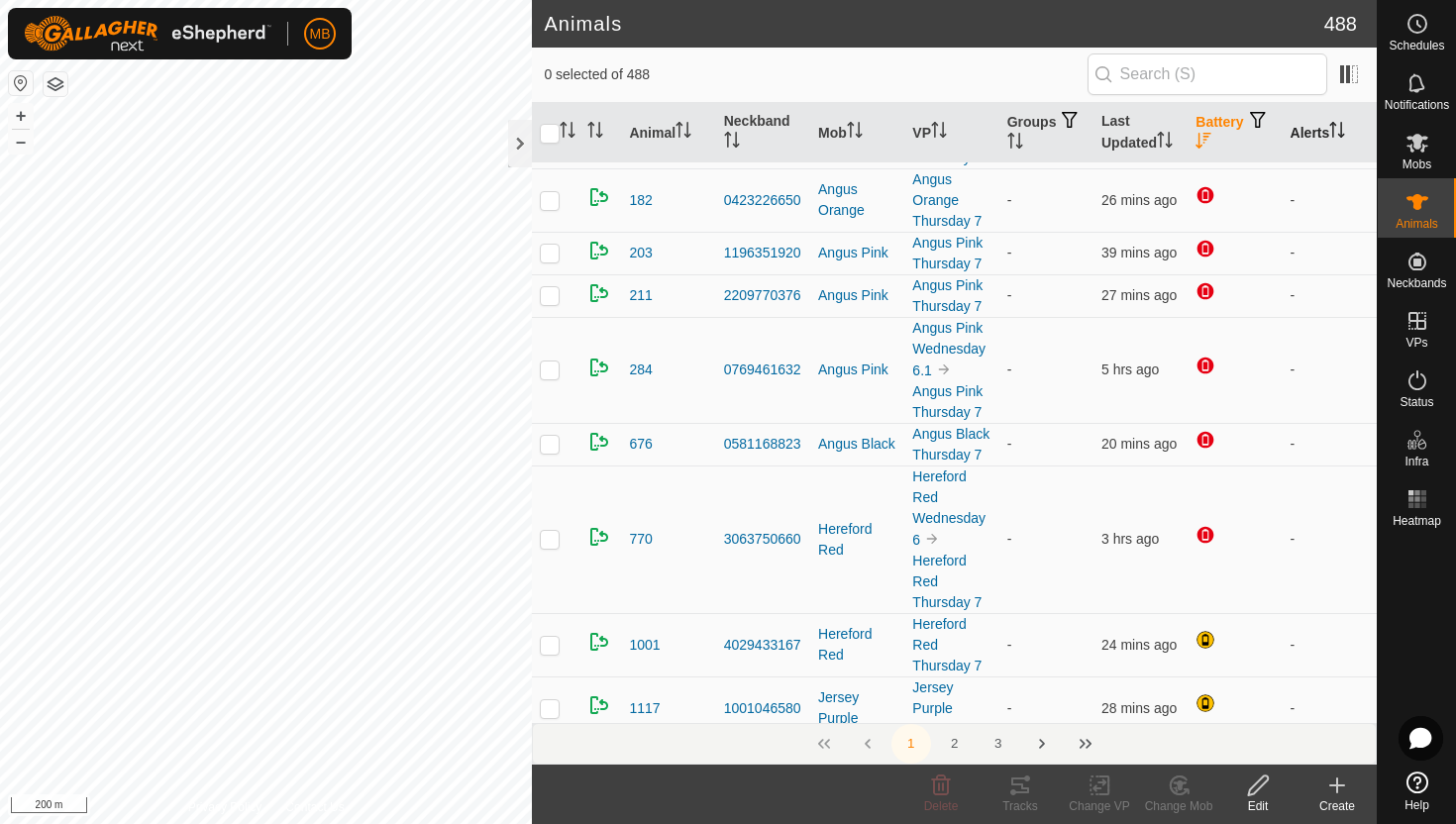 click 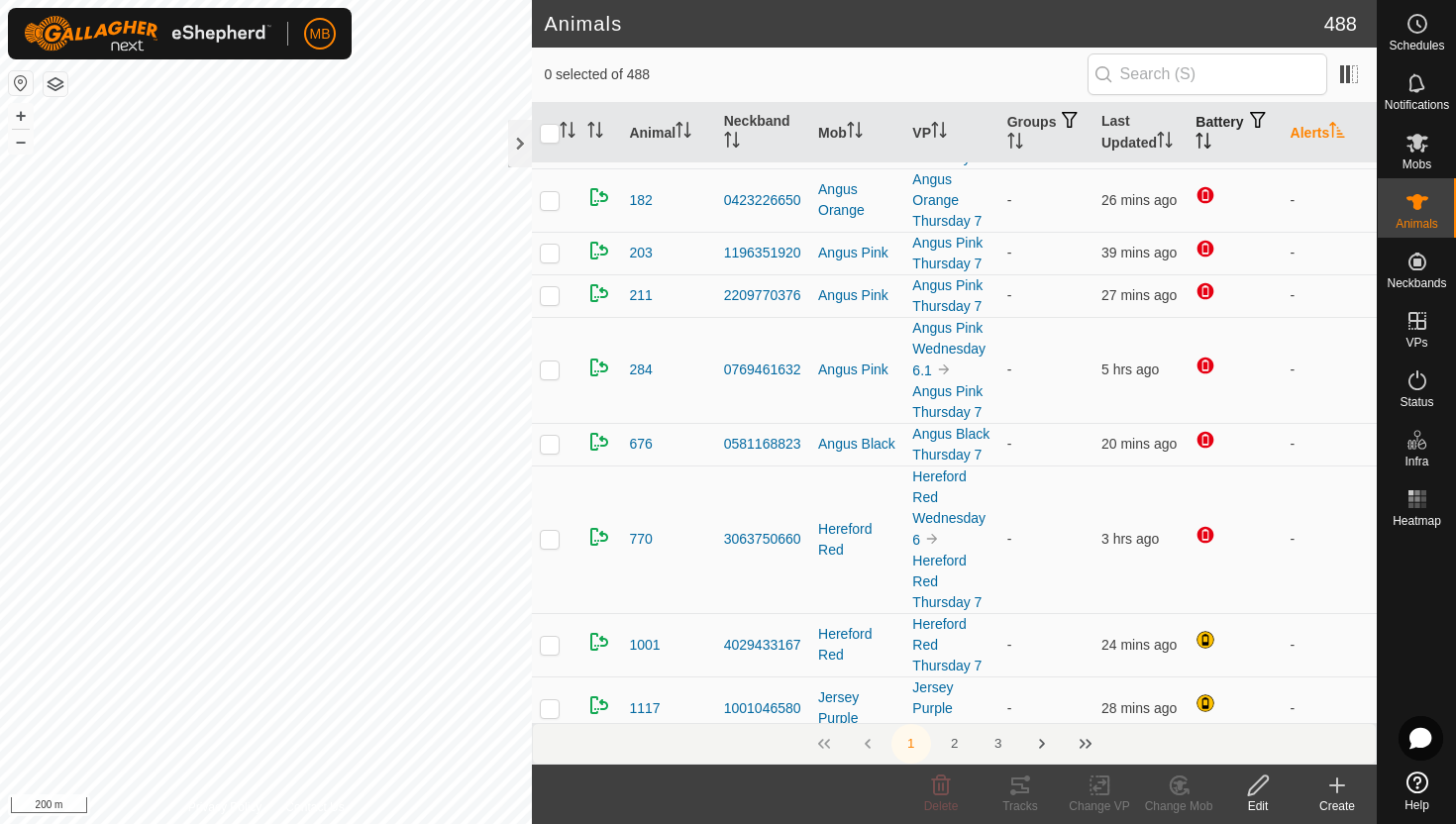 scroll, scrollTop: 0, scrollLeft: 0, axis: both 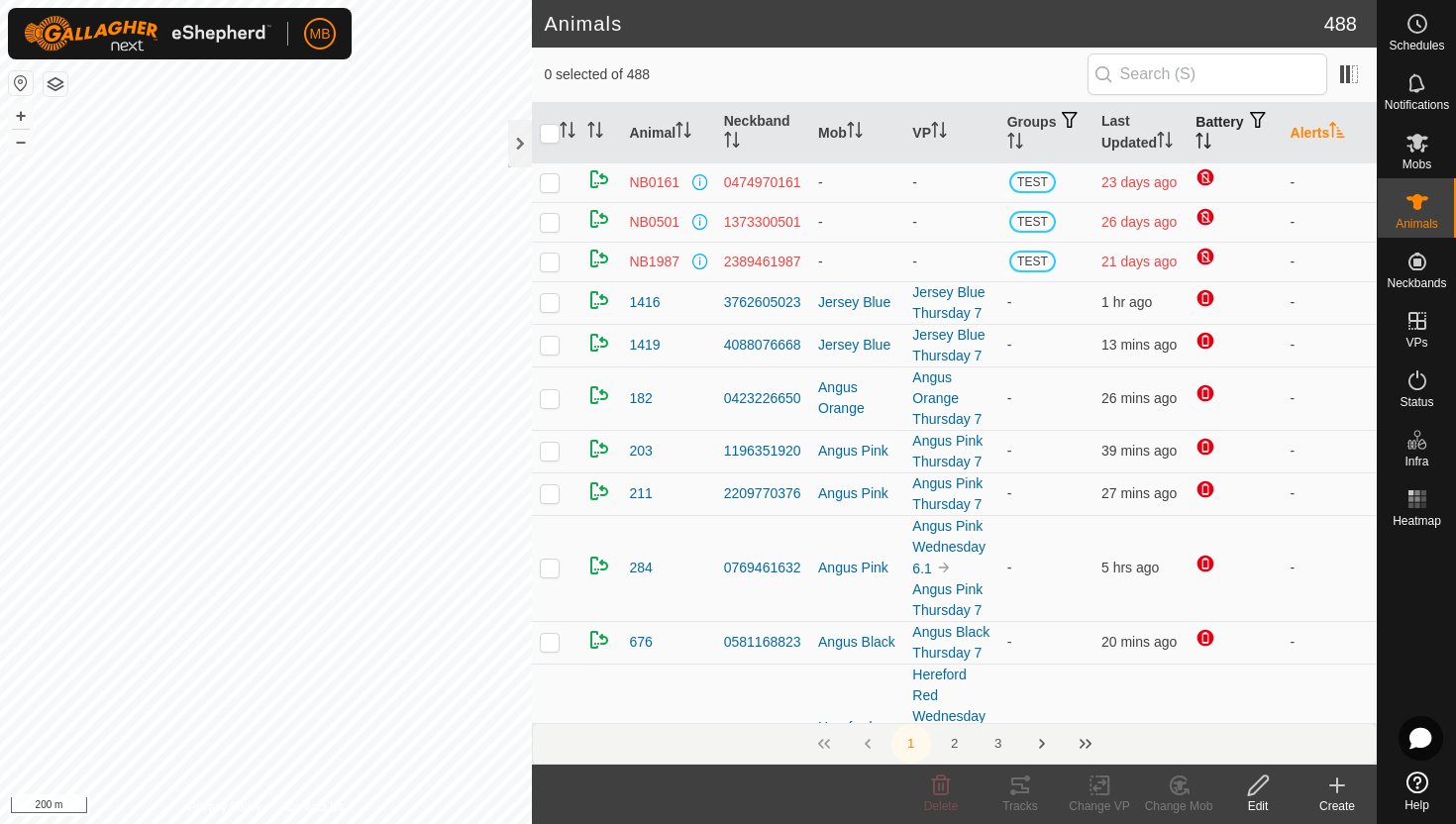 click 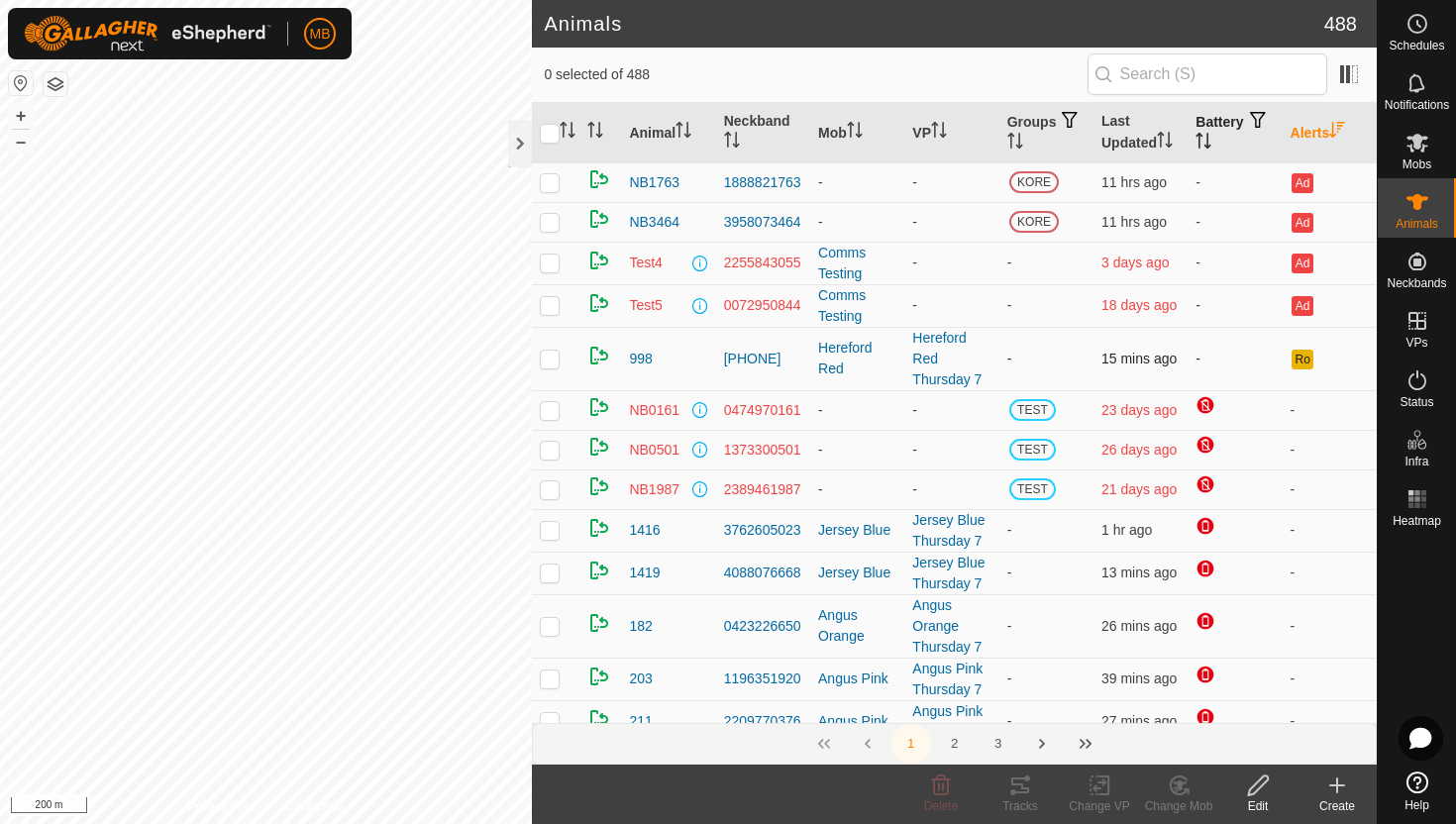 click at bounding box center [550, 359] 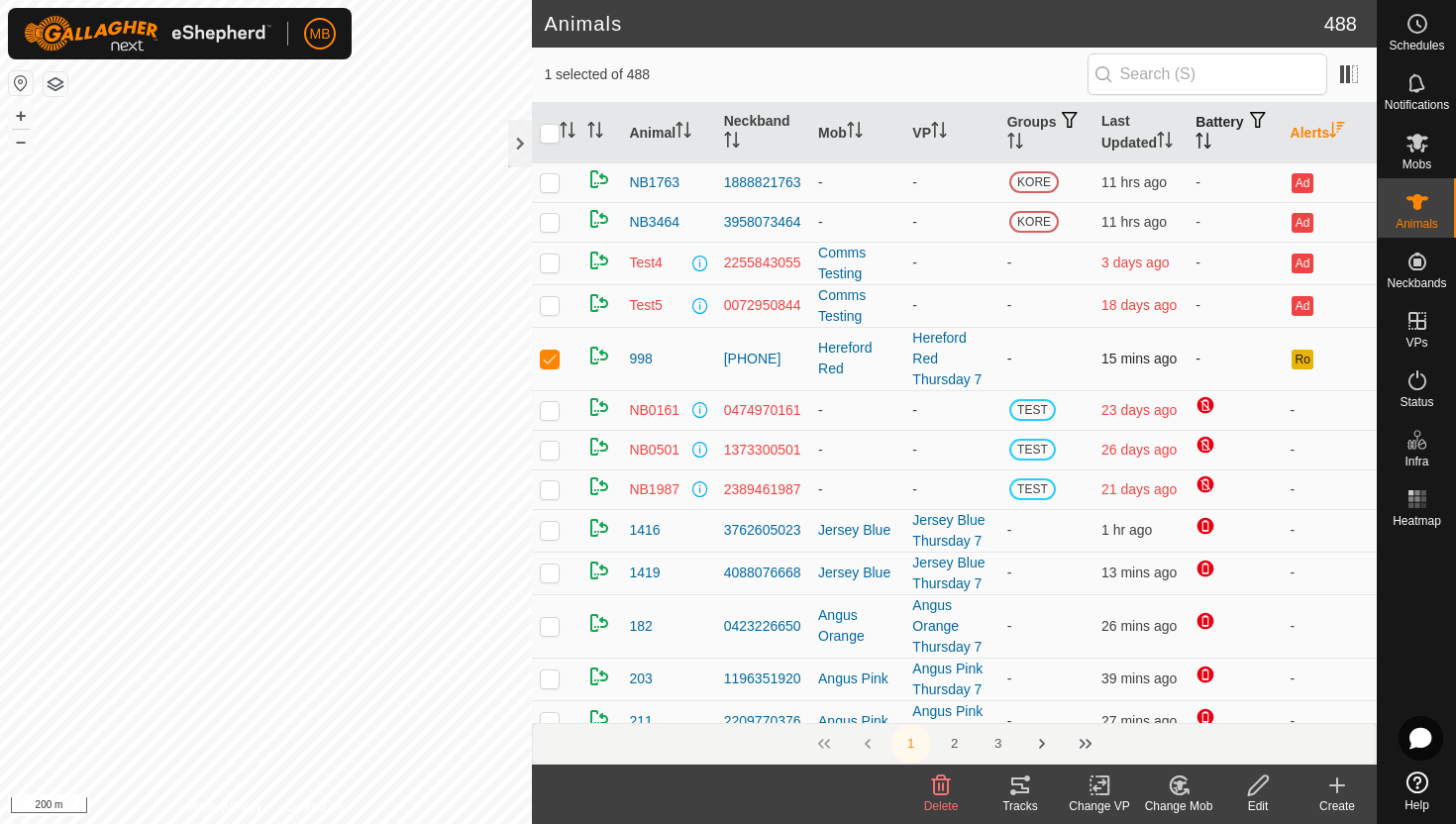 click at bounding box center (550, 359) 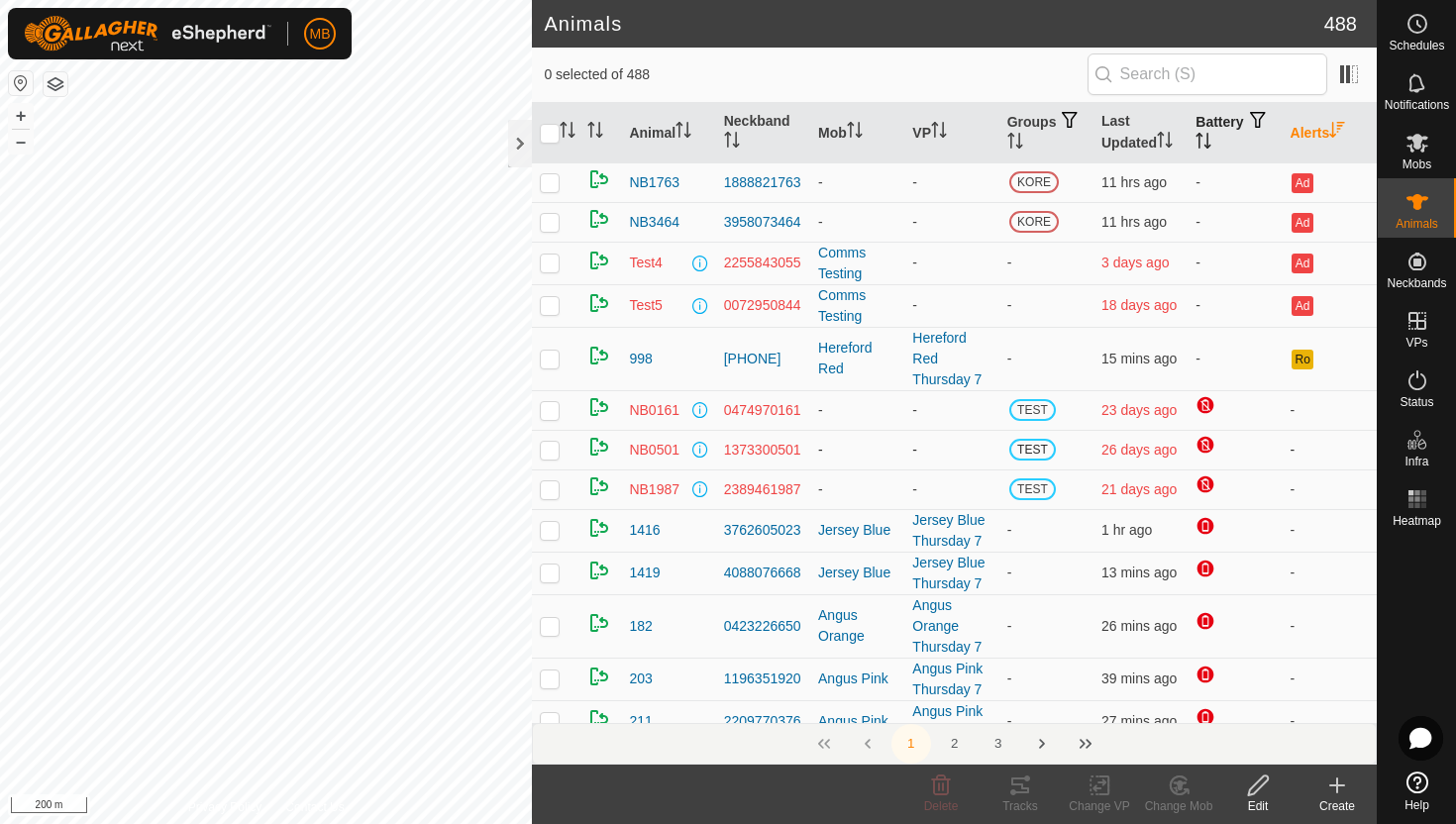 click on "Animals 488  0 selected of 488      Animal   Neckband   Mob   VP   Groups   Last Updated   Battery   Alerts   NB1763   [PHONE]   -  -  KORE
11 hrs ago -  Ad   NB3464   [PHONE]   -  -  KORE
11 hrs ago -  Ad   Test4   [PHONE]   Comms Testing  -  -  3 days ago -  Ad   Test5   [PHONE]   Comms Testing  -  -  18 days ago -  Ad   998   [PHONE]   Hereford Red  Hereford Red Thursday 7  -  15 mins ago -  Ro   NB0161   [PHONE]   -  -  TEST
23 days ago  -   NB0501   [PHONE]   -  -  TEST
26 days ago  -   NB1987   [PHONE]   -  -  TEST
21 days ago  -   1416   [PHONE]   Jersey Blue  Jersey Blue Thursday 7  -  1 hr ago  -   1419   [PHONE]   Jersey Blue  Jersey Blue Thursday 7  -  13 mins ago  -   182   [PHONE]   Angus Orange  Angus Orange Thursday 7  -  26 mins ago  -   203   [PHONE]   Angus Pink  Angus Pink Thursday 7  -  39 mins ago  -   211   [PHONE]   Angus Pink  Angus Pink Thursday 7  -  27 mins ago  -   284   [PHONE]   Angus Pink  Angus Pink Wednesday 6.1  -  5 hrs ago" 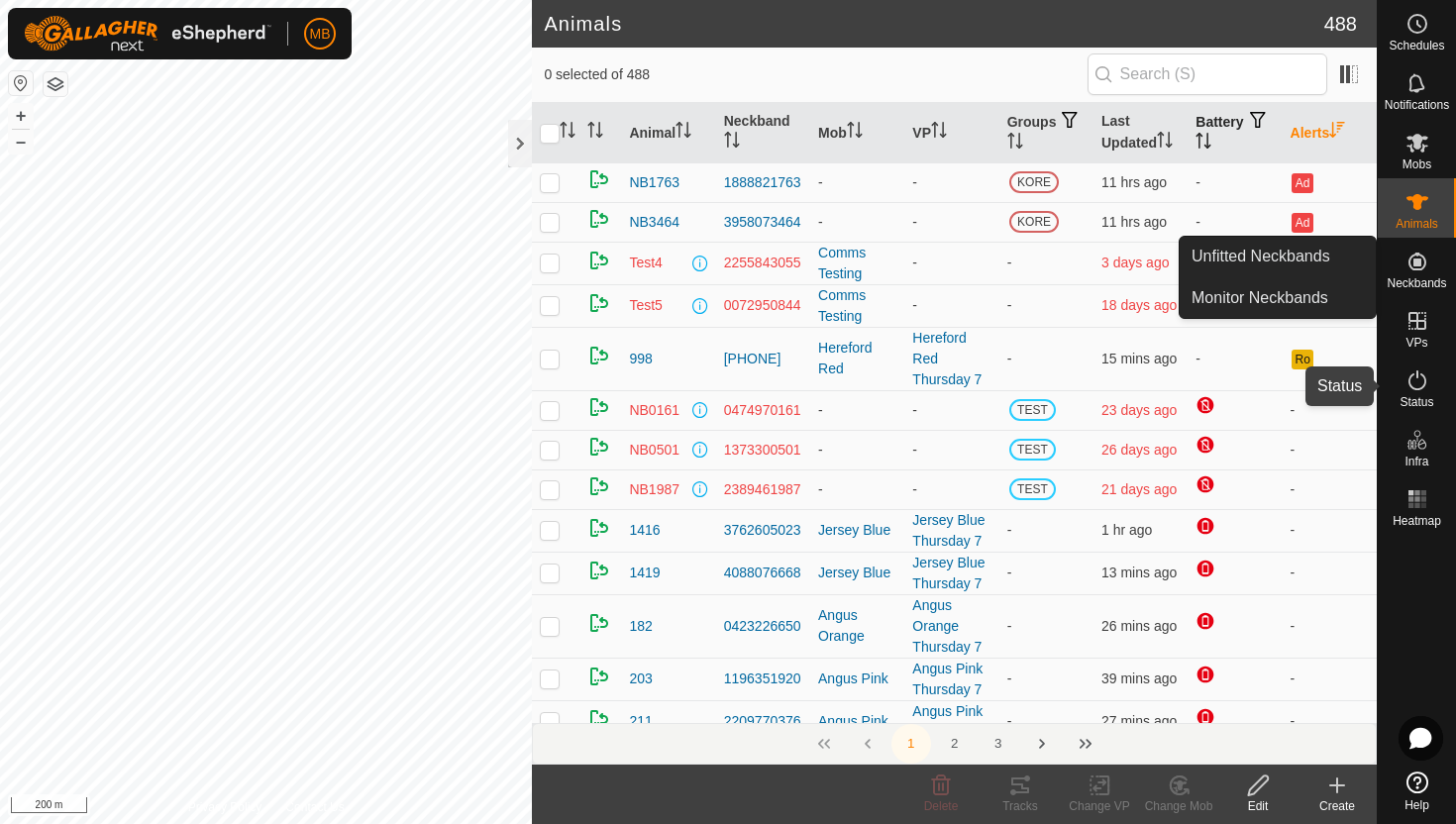 click 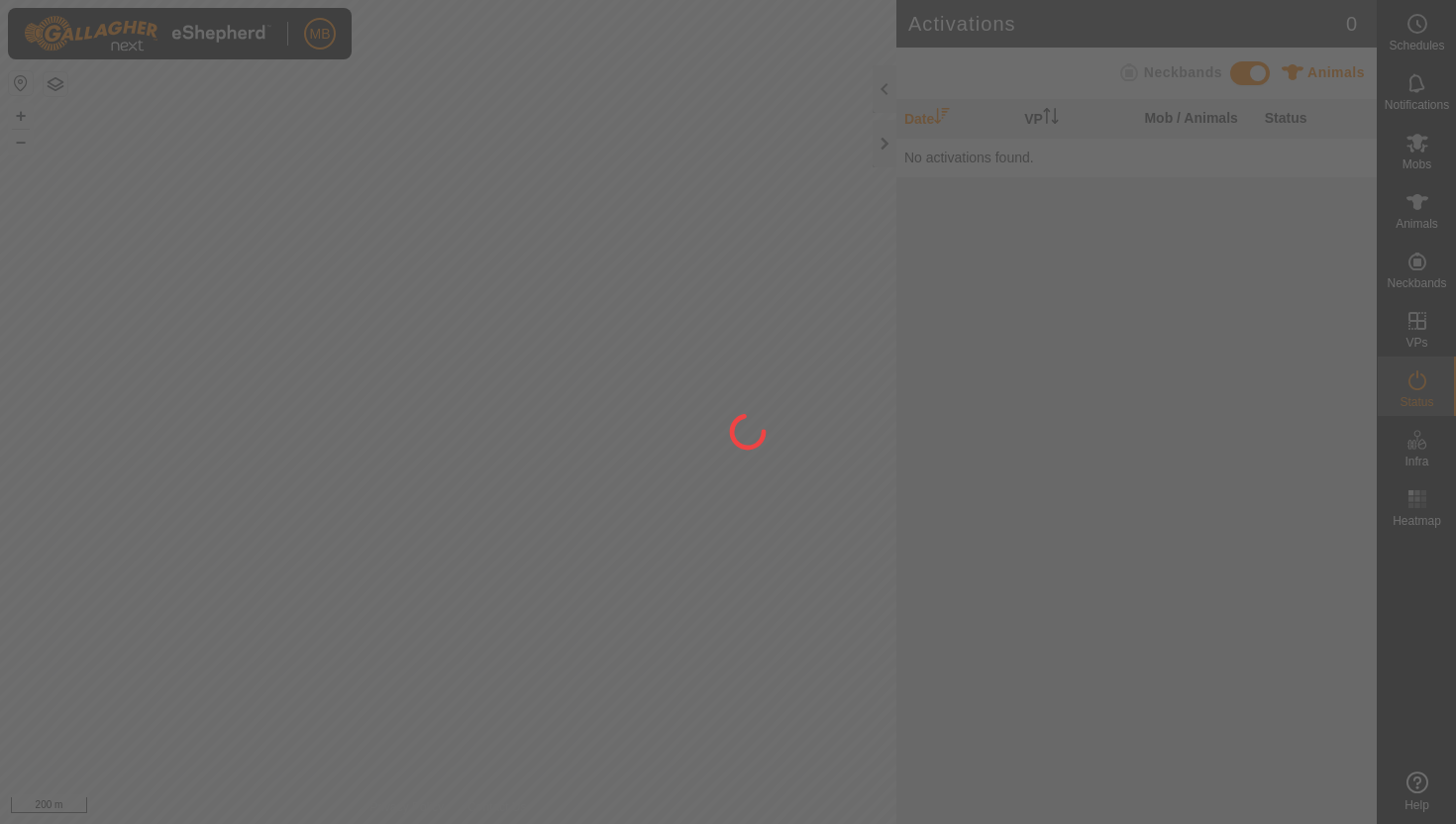 scroll, scrollTop: 0, scrollLeft: 0, axis: both 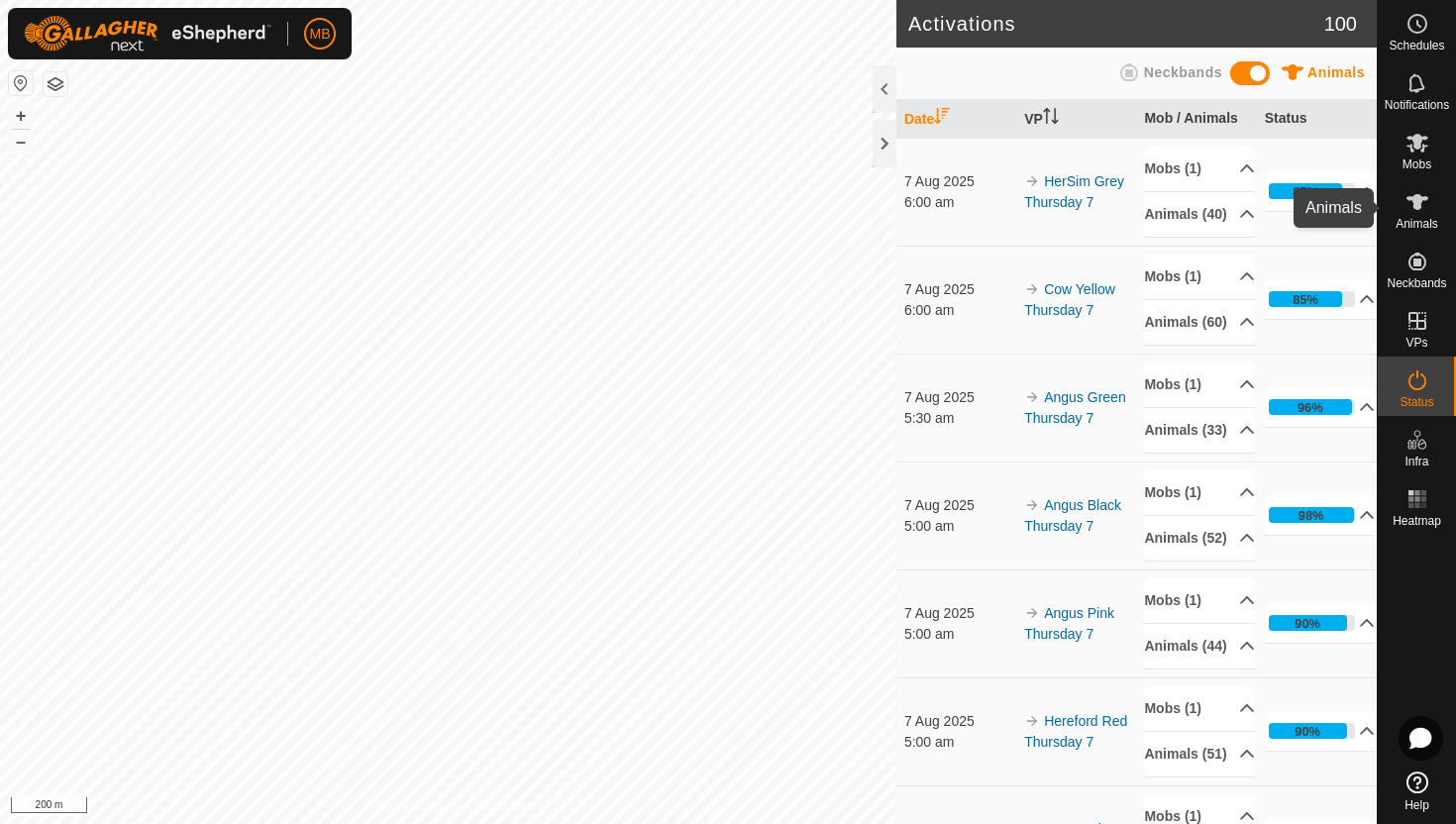 click 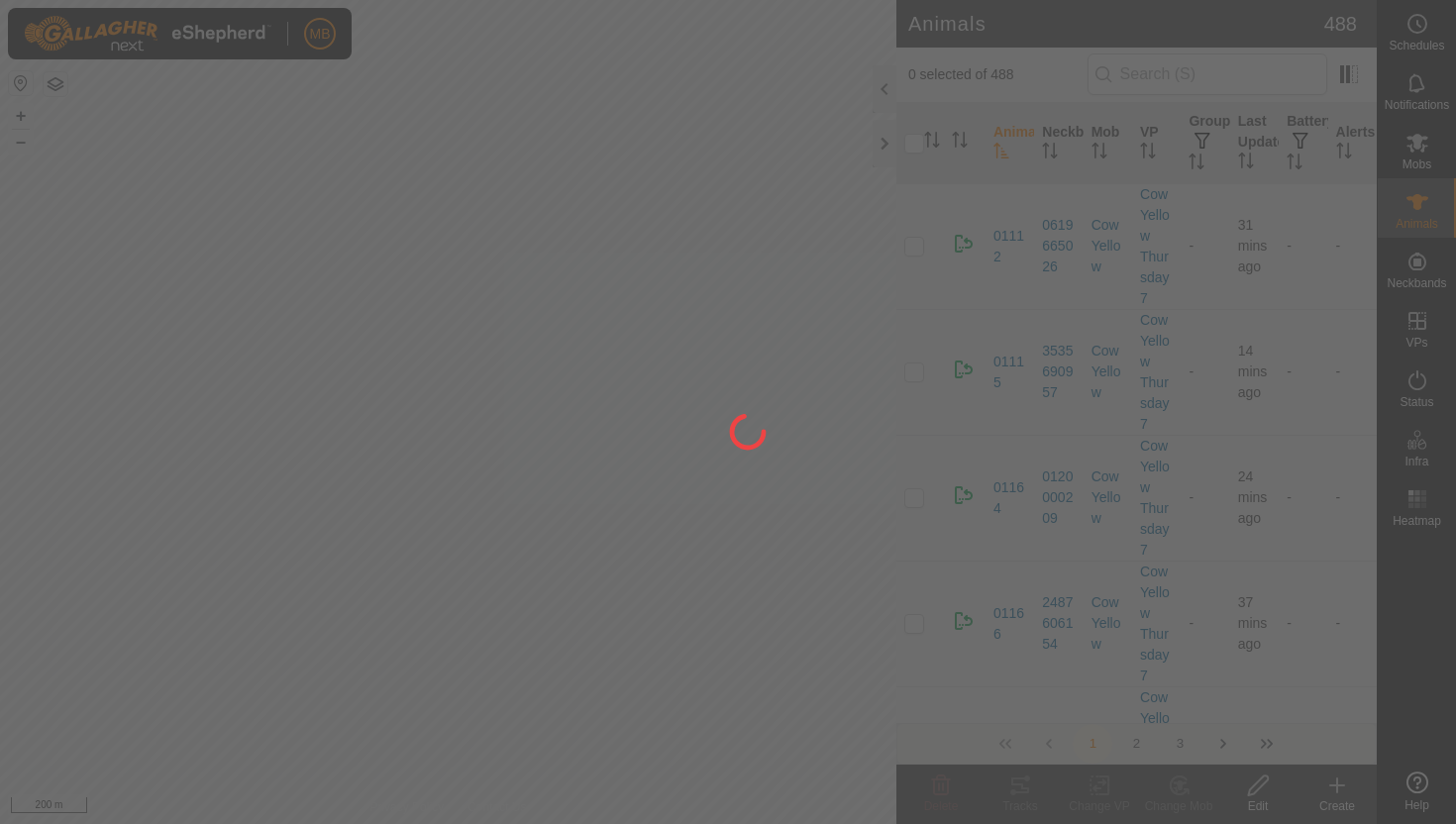 scroll, scrollTop: 0, scrollLeft: 0, axis: both 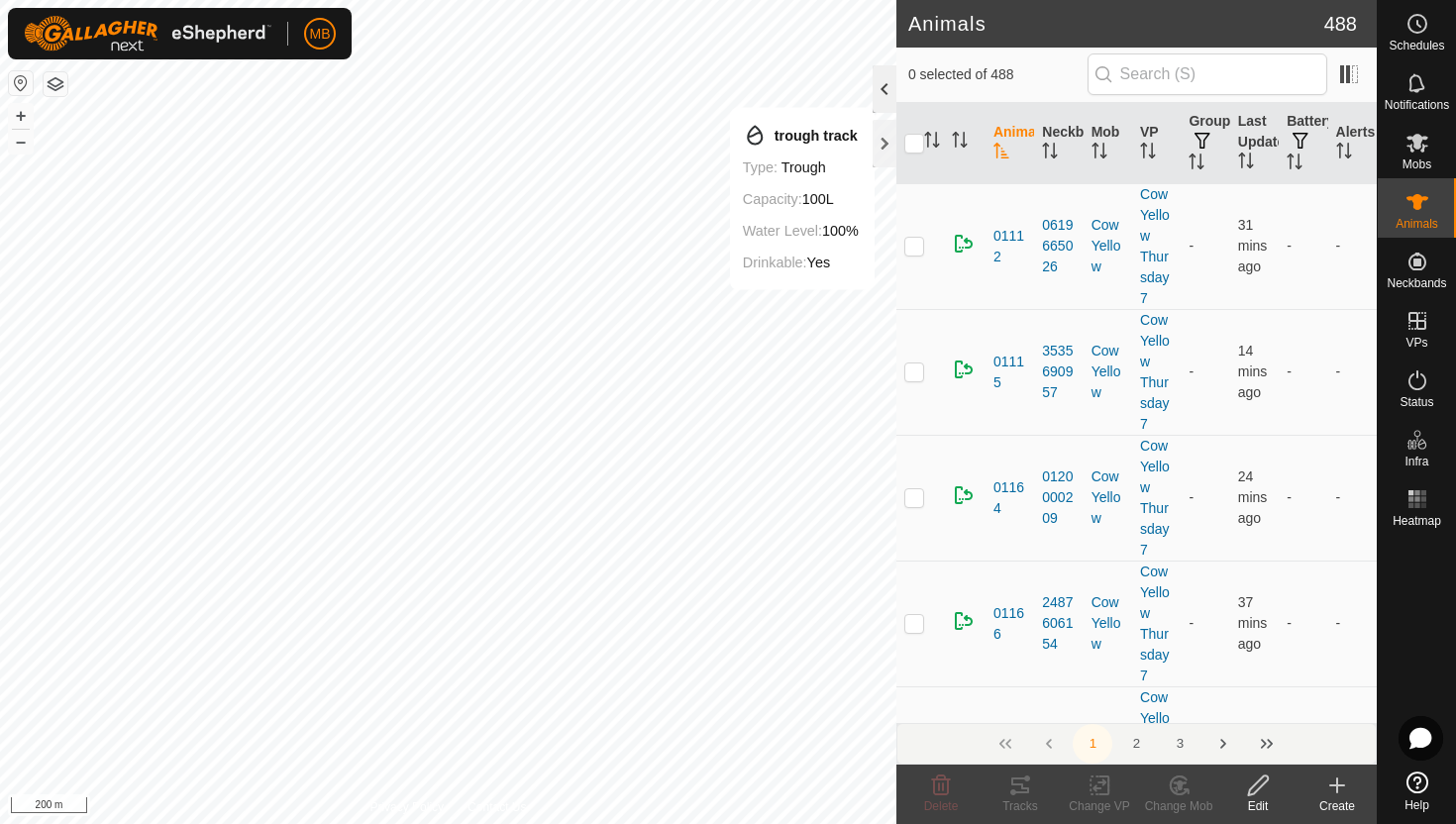 click 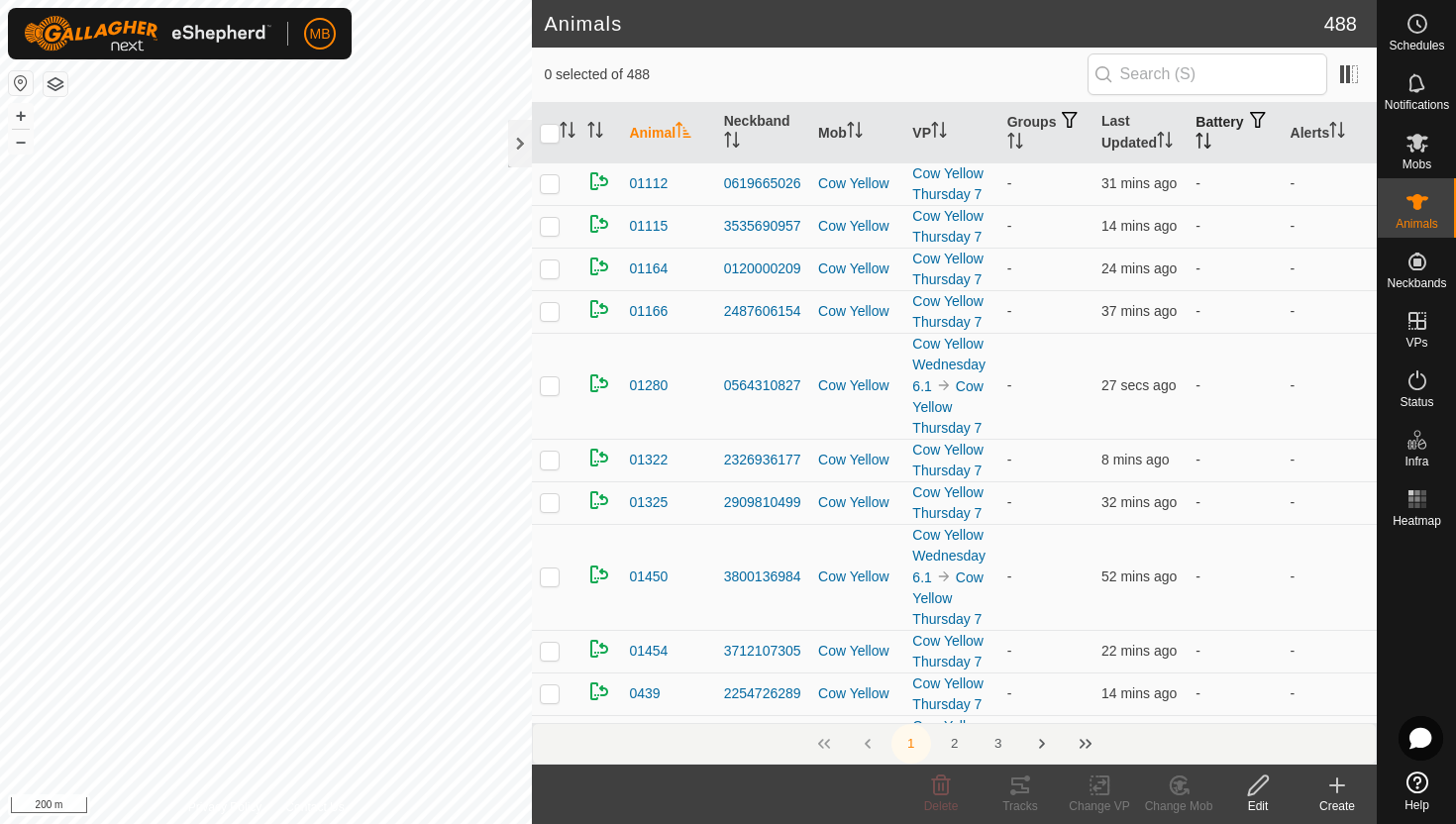click 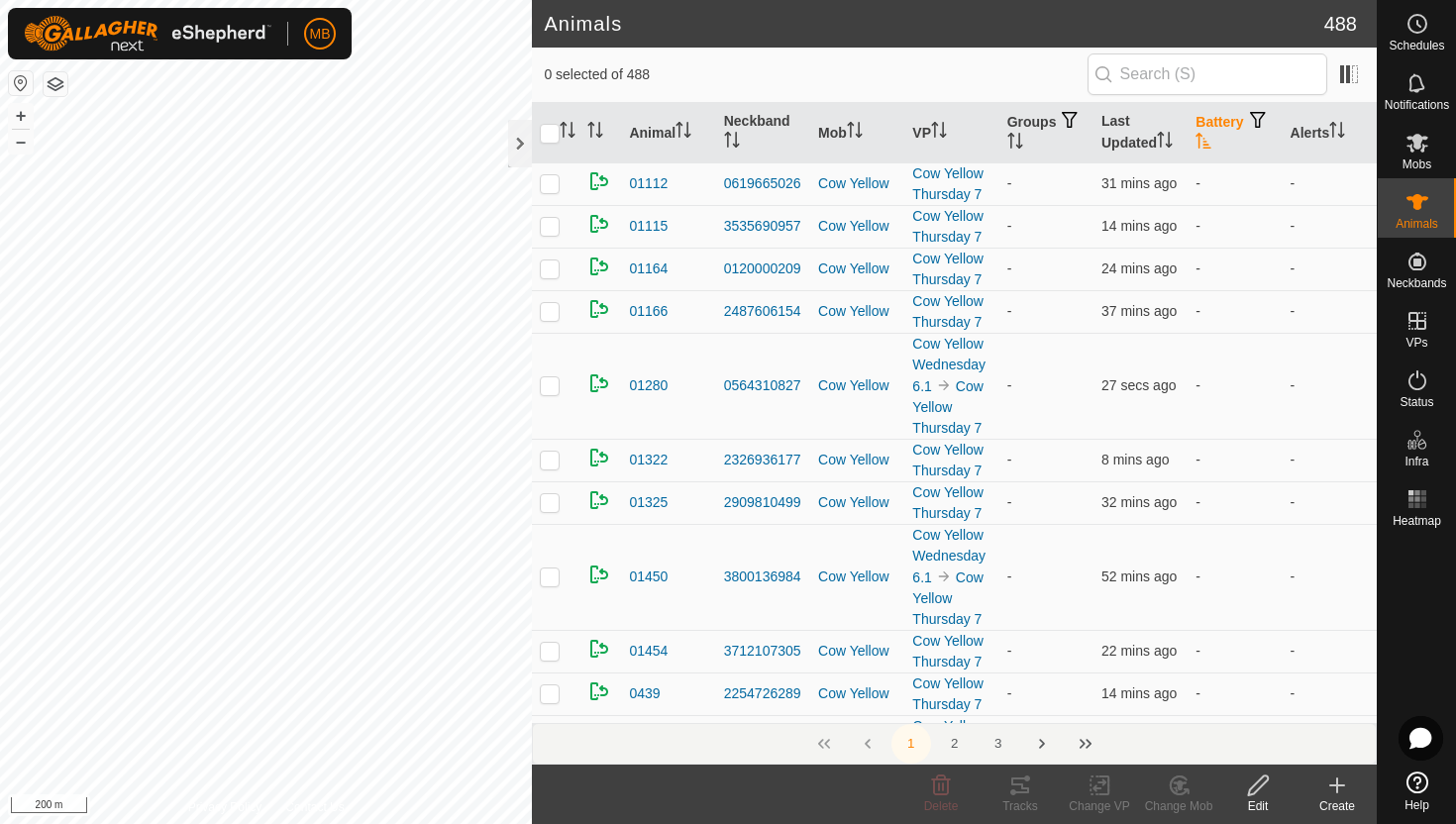 click 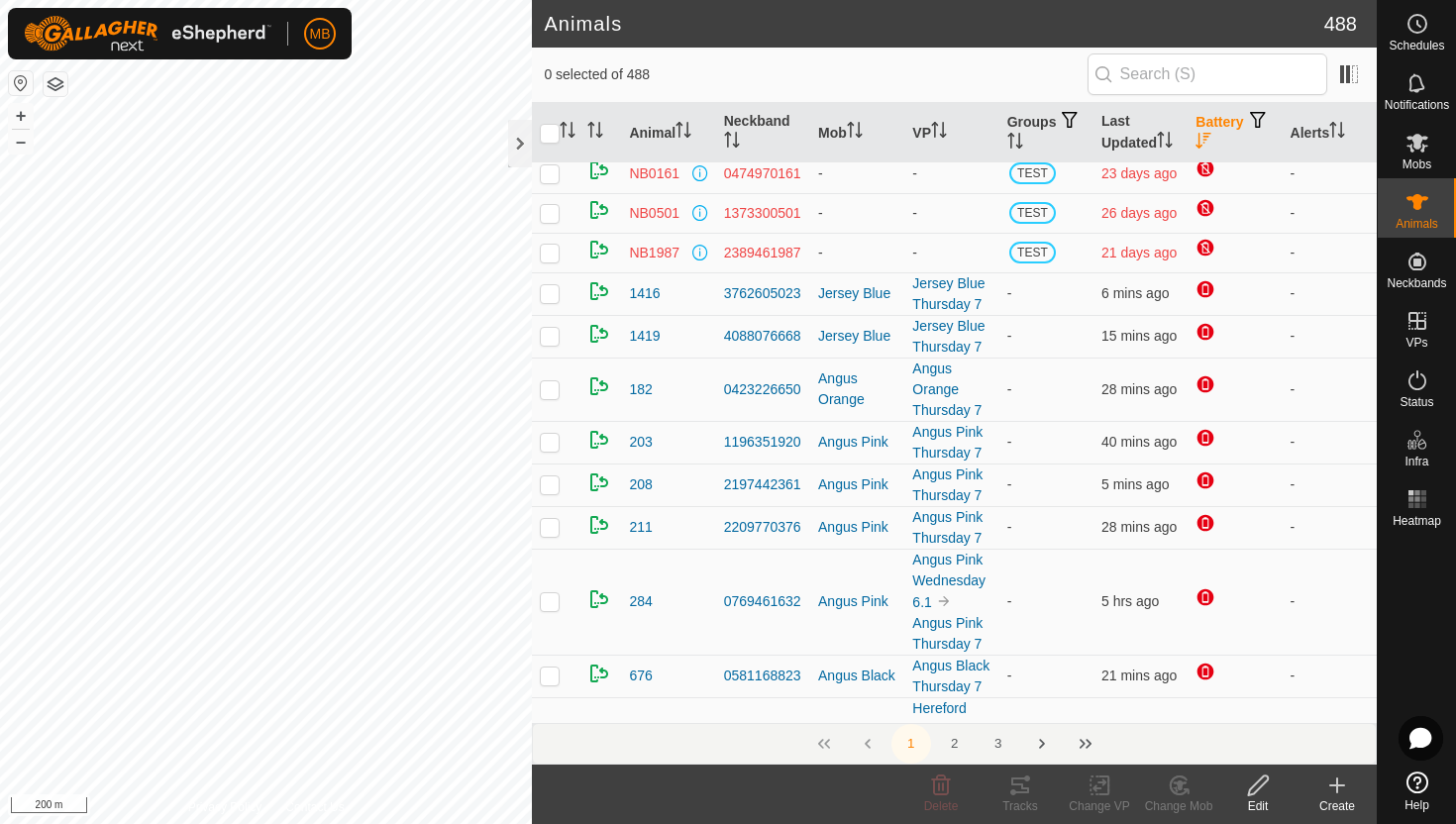 scroll, scrollTop: 0, scrollLeft: 0, axis: both 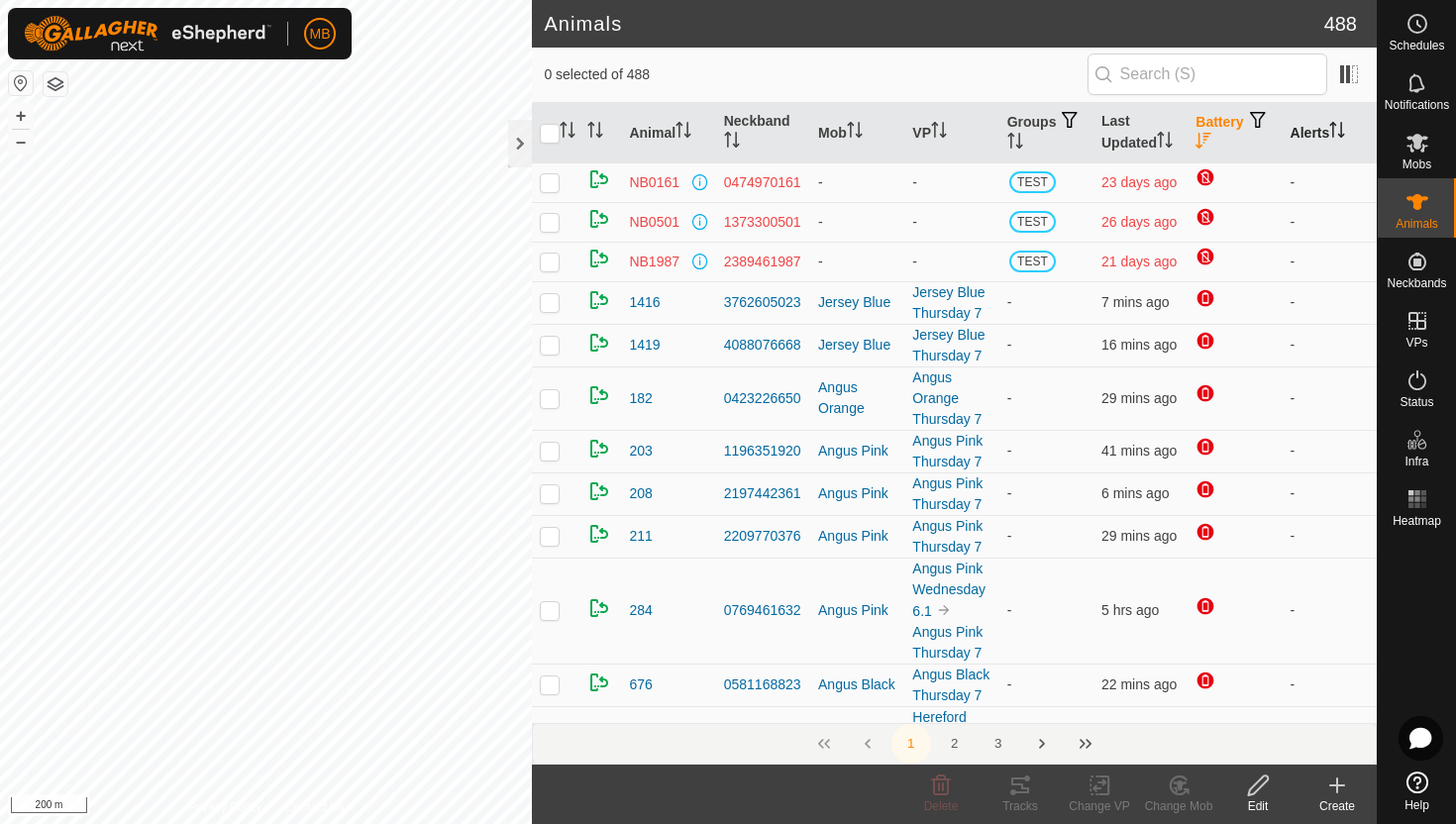 click 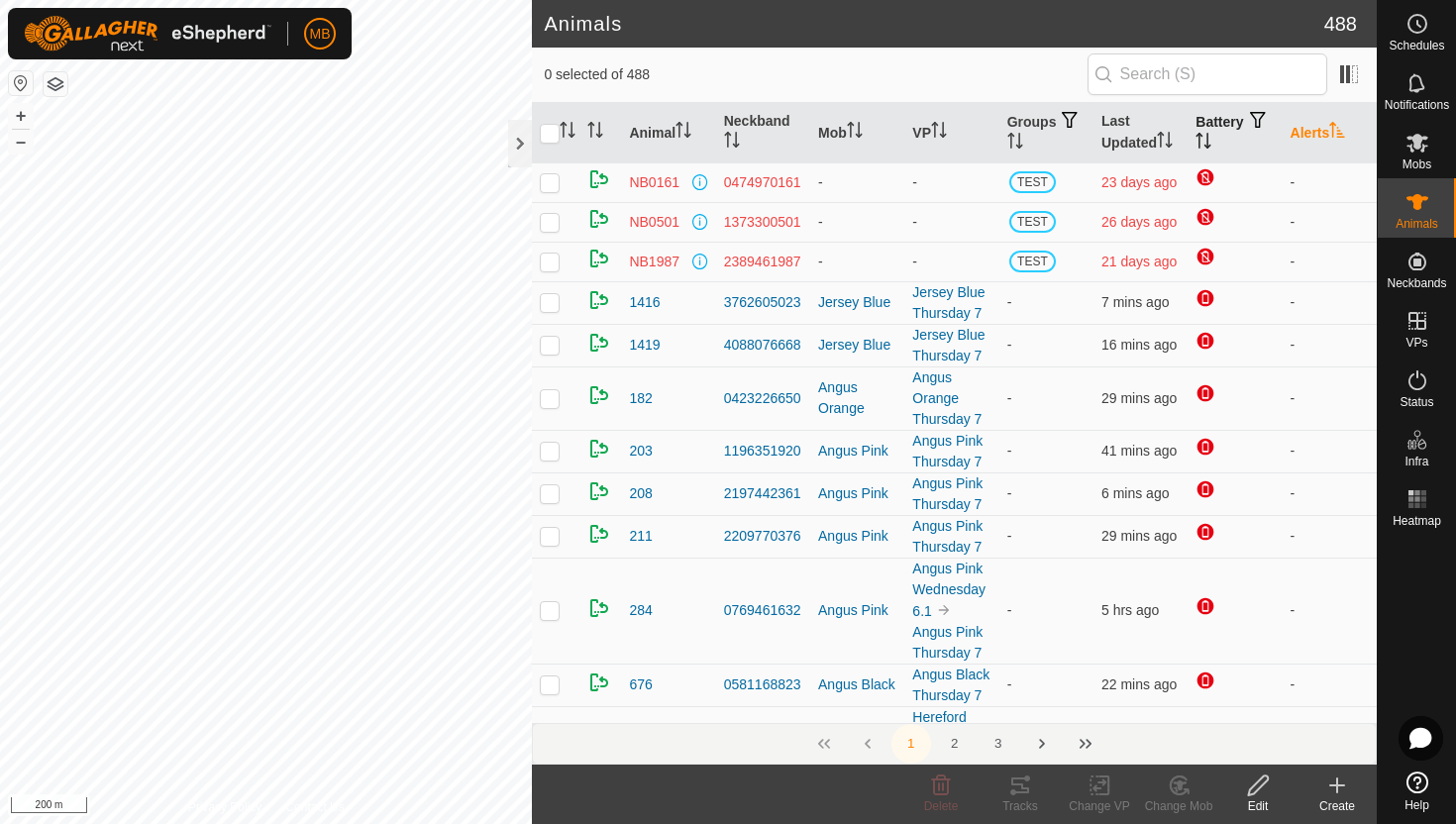click 